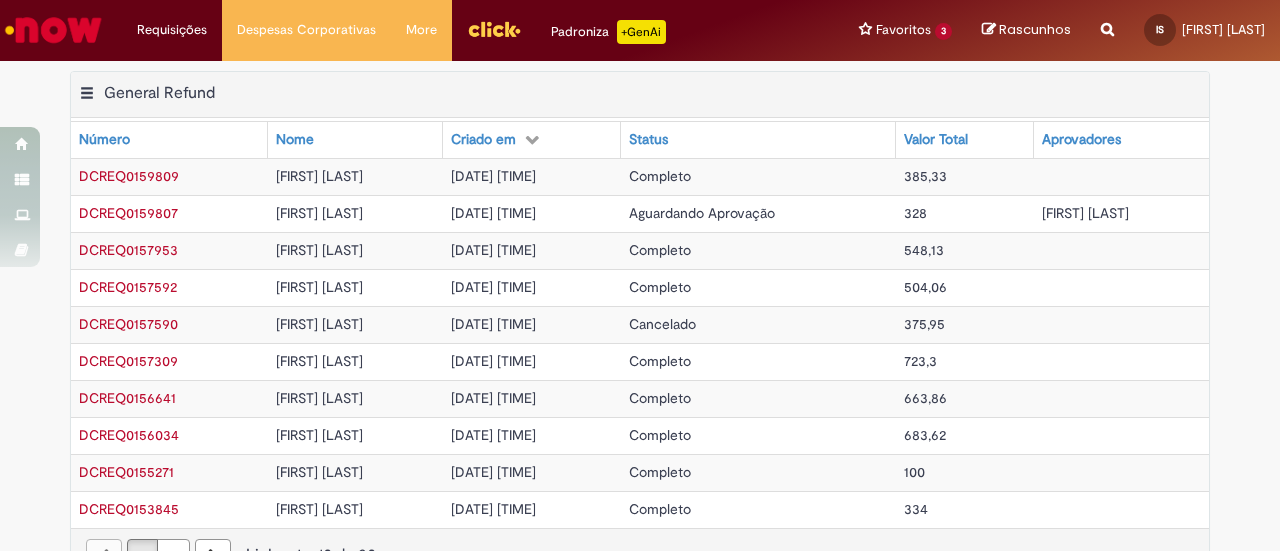 scroll, scrollTop: 0, scrollLeft: 0, axis: both 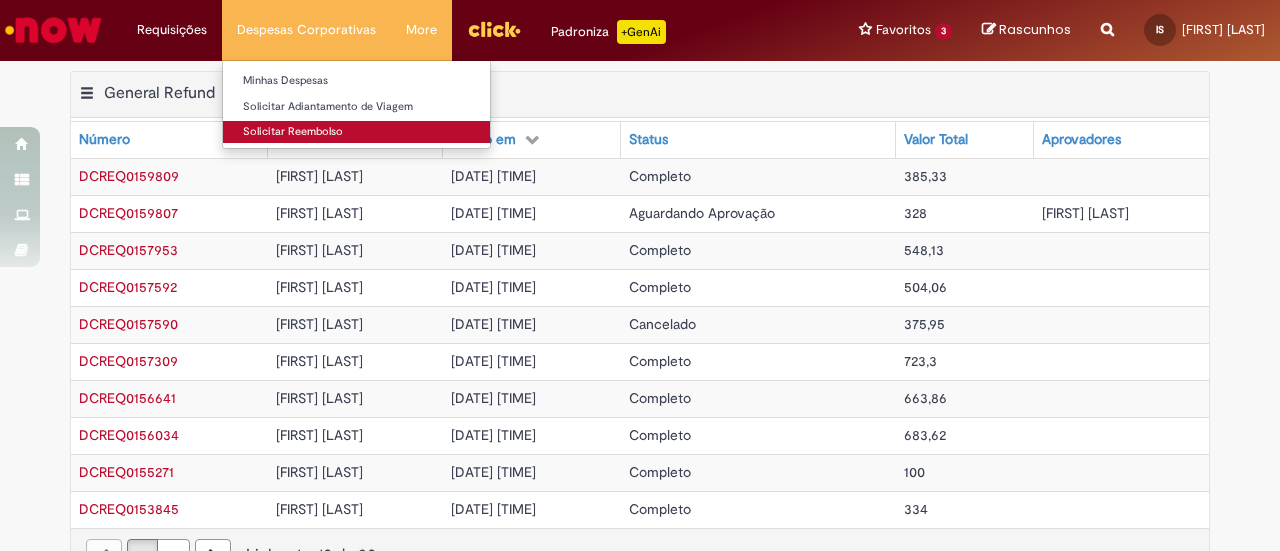 click on "Solicitar Reembolso" at bounding box center [356, 132] 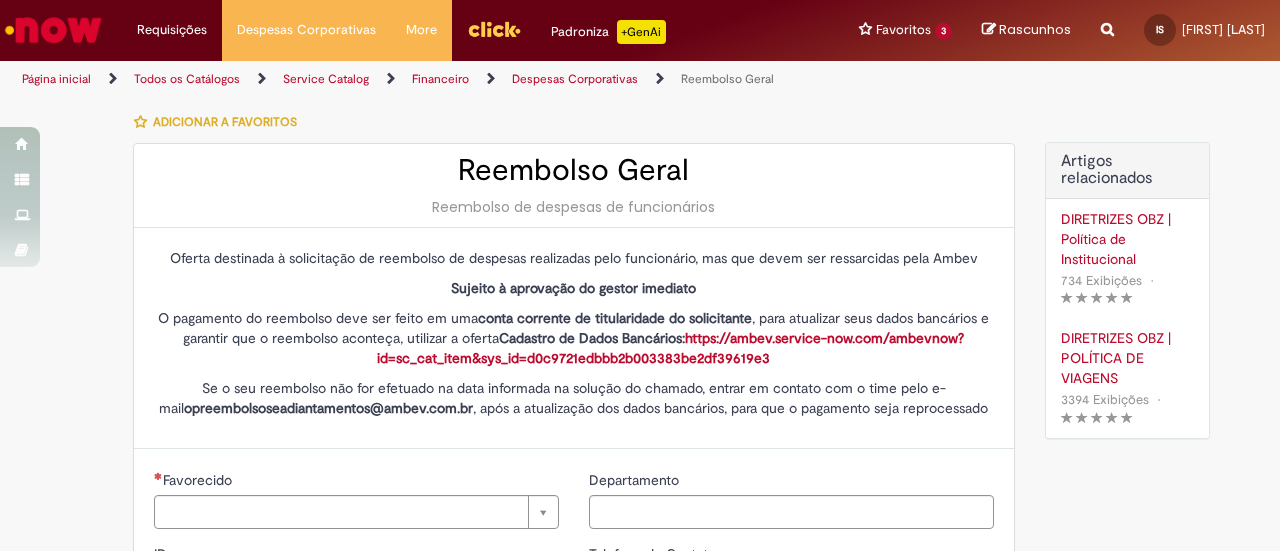 click on "Reembolso de despesas de funcionários" at bounding box center [574, 207] 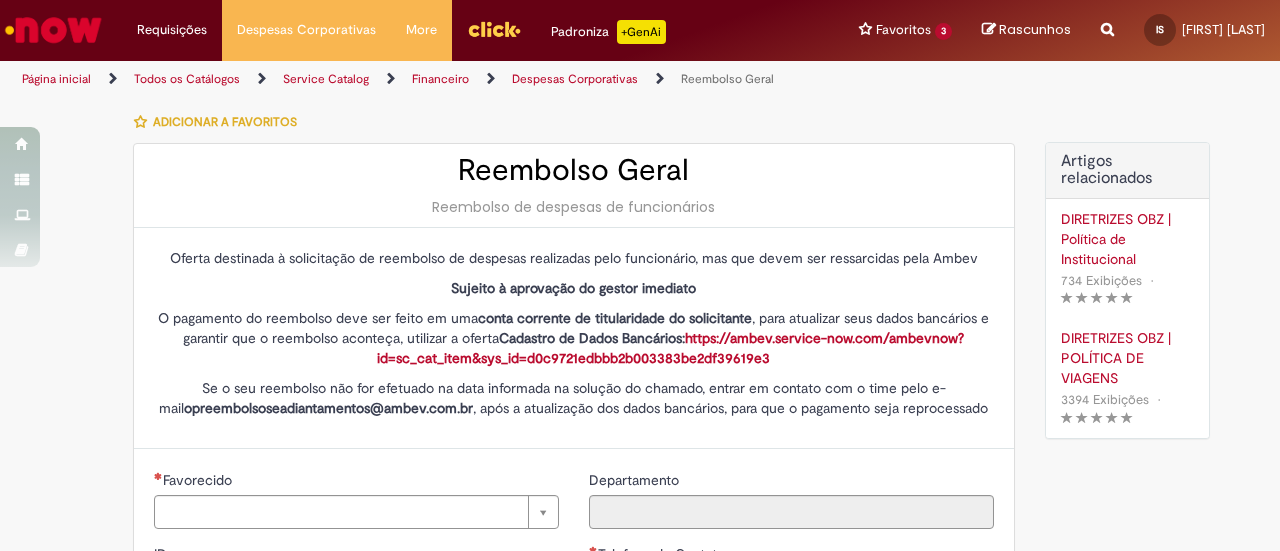 type on "**********" 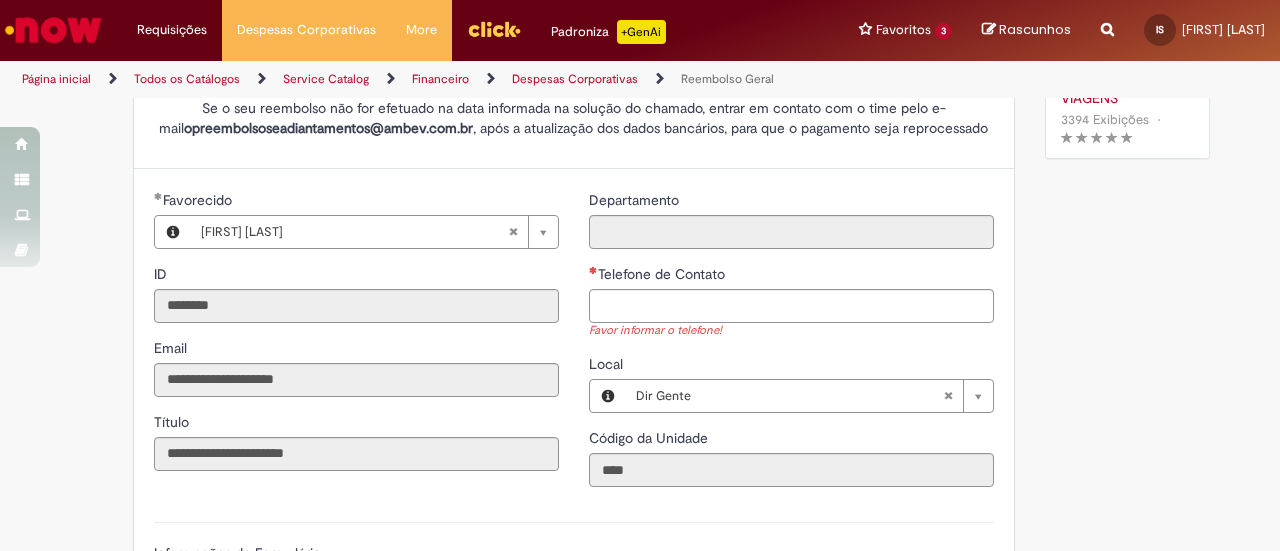 scroll, scrollTop: 304, scrollLeft: 0, axis: vertical 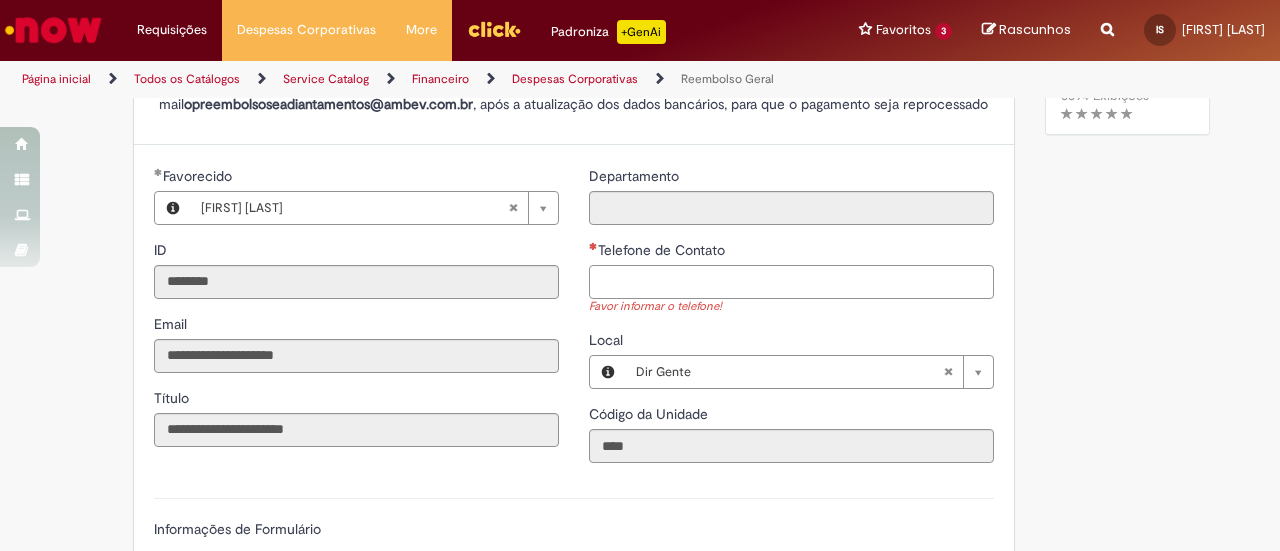 click on "Telefone de Contato" at bounding box center [791, 282] 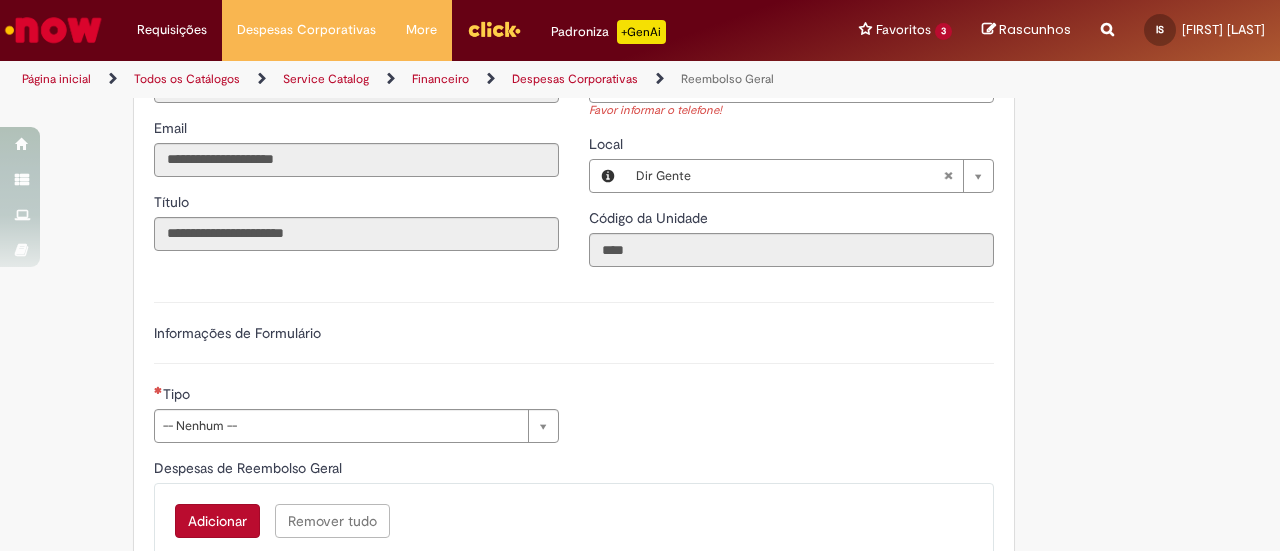 scroll, scrollTop: 517, scrollLeft: 0, axis: vertical 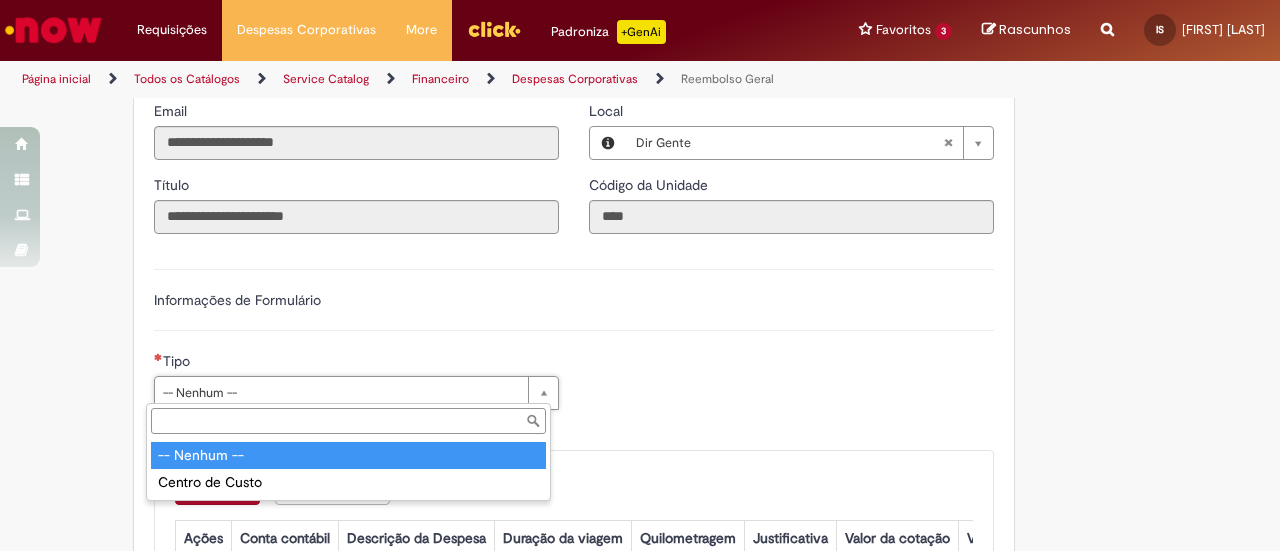 type on "**********" 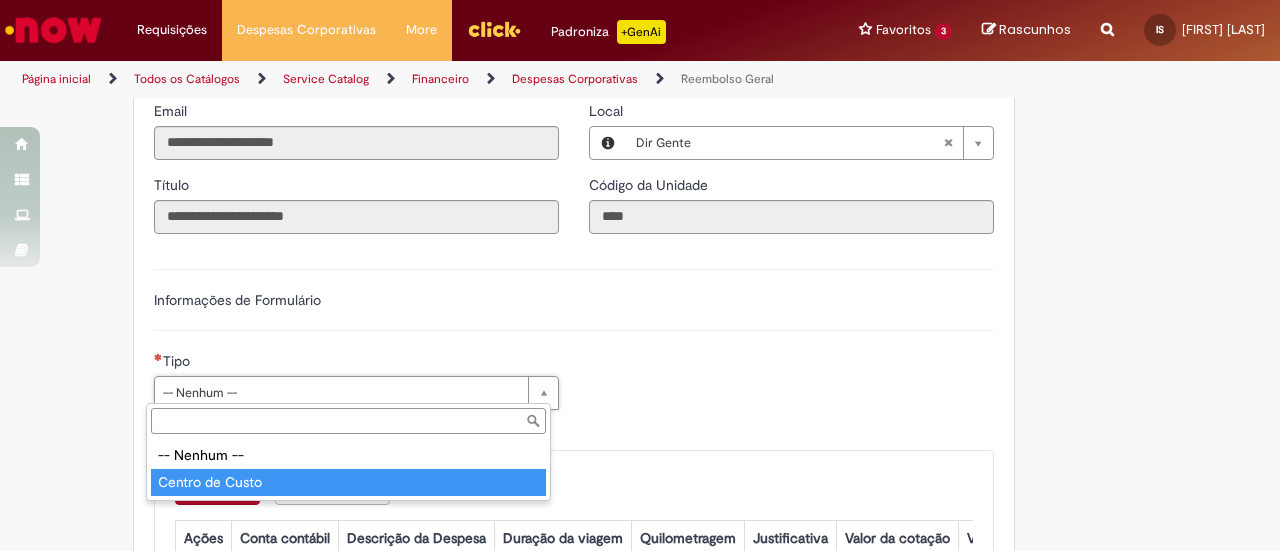 type on "**********" 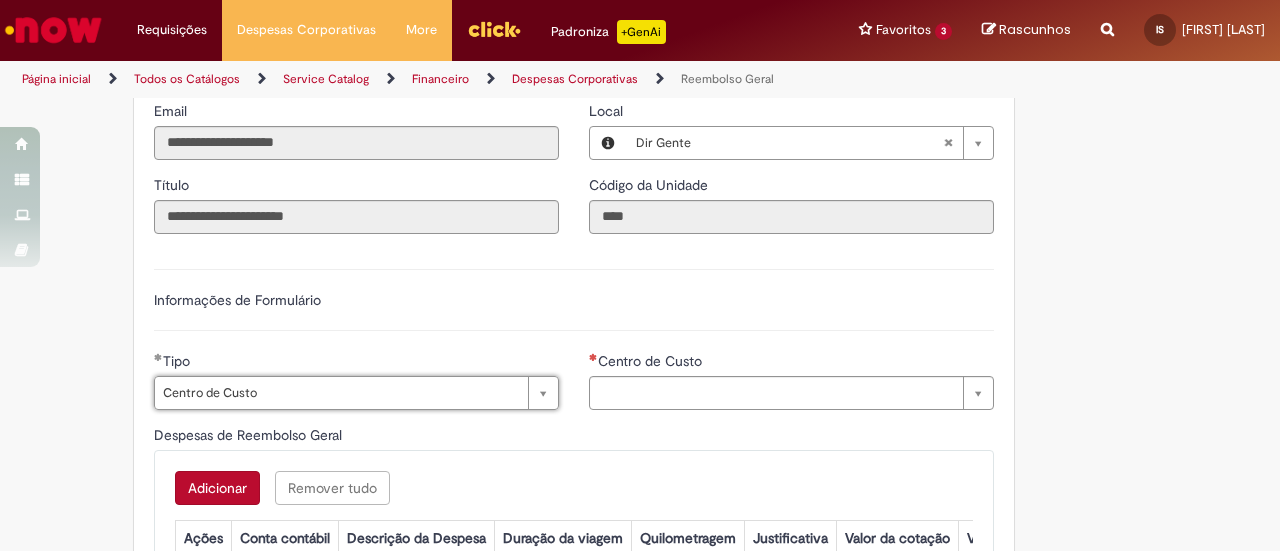 type on "**********" 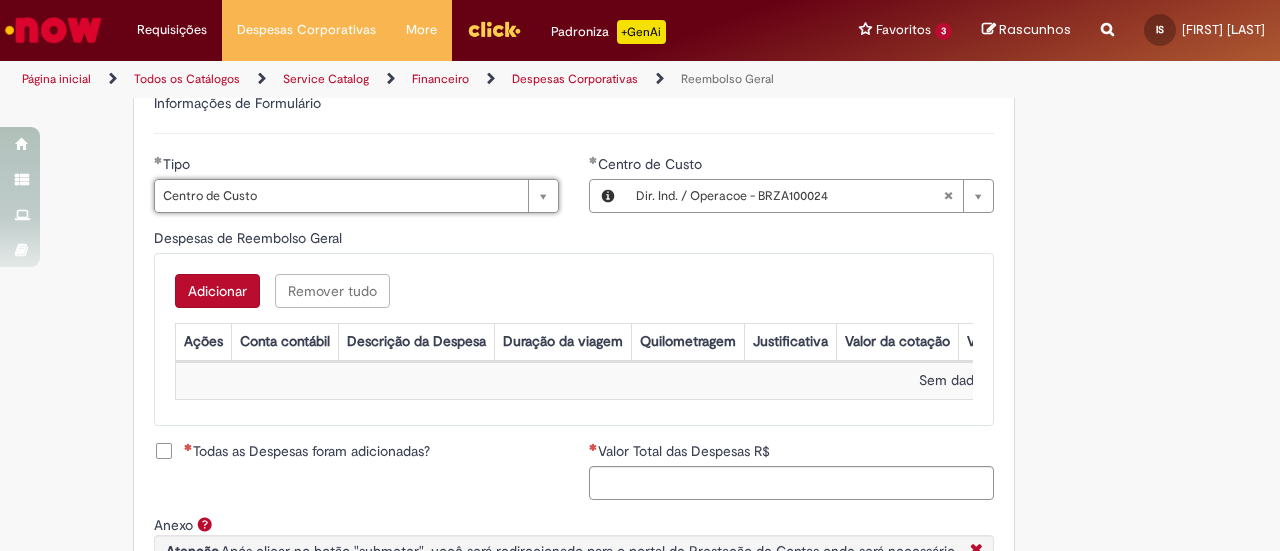 scroll, scrollTop: 716, scrollLeft: 0, axis: vertical 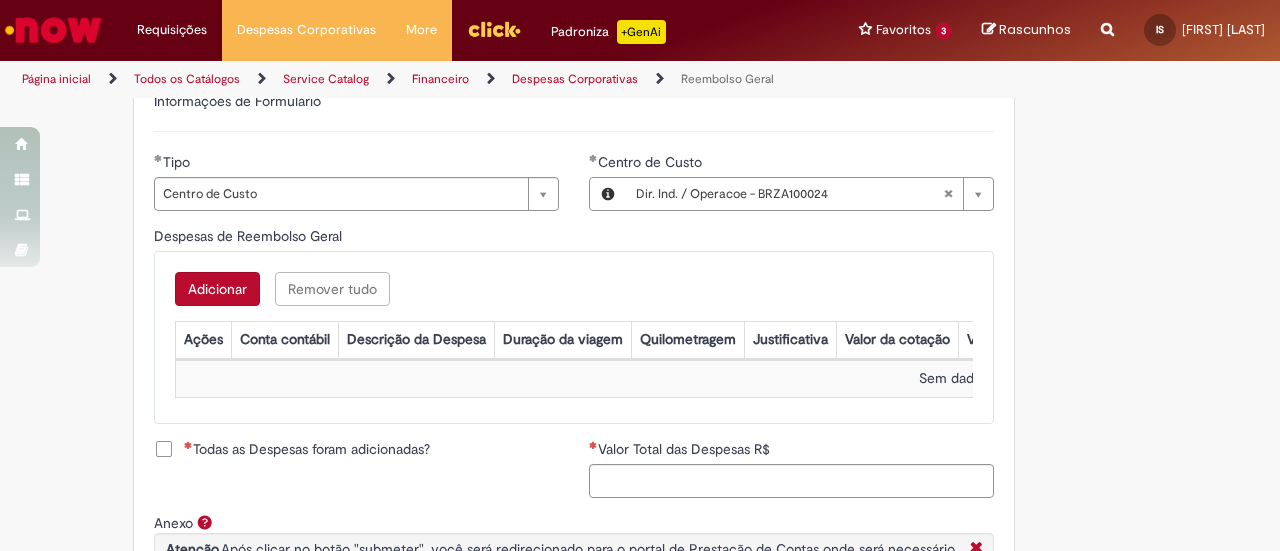click on "Despesas de Reembolso Geral" at bounding box center (574, 238) 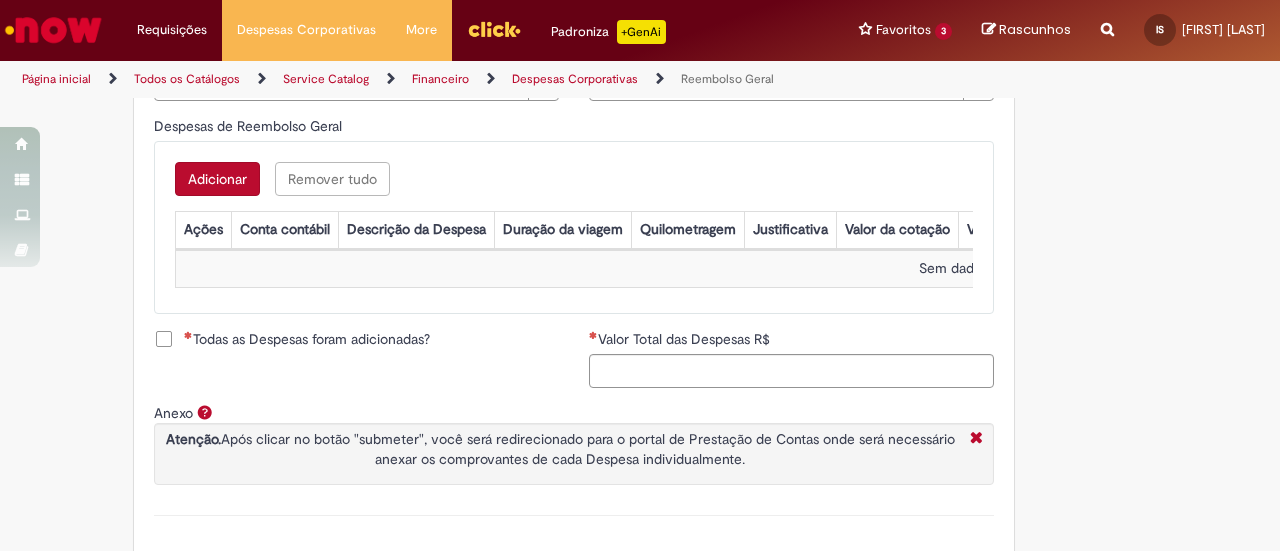 scroll, scrollTop: 828, scrollLeft: 0, axis: vertical 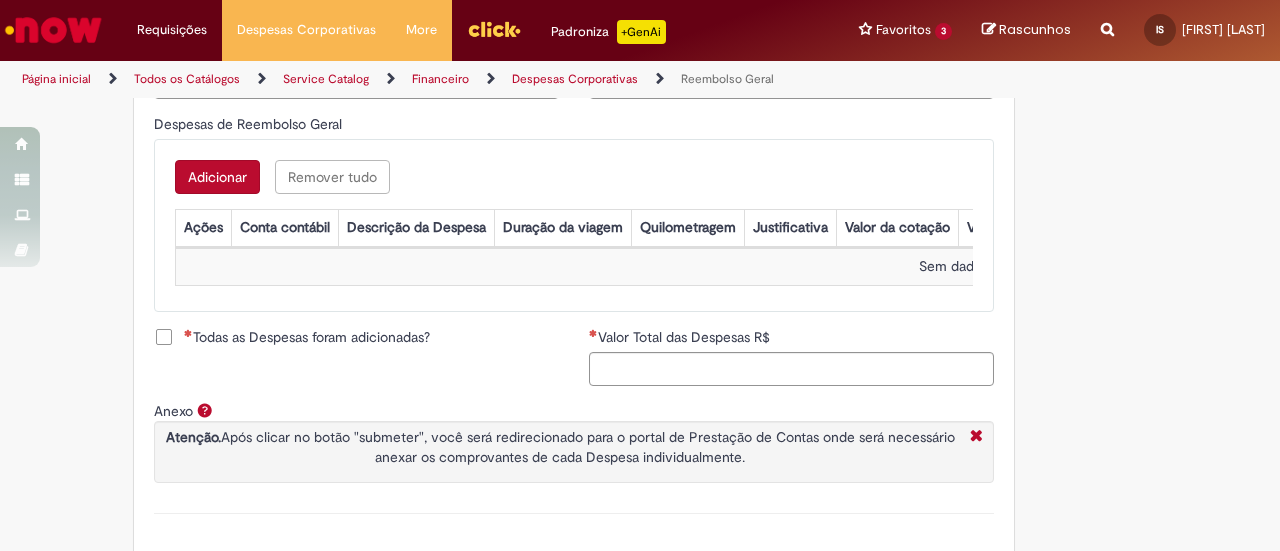 click on "Adicionar" at bounding box center [217, 177] 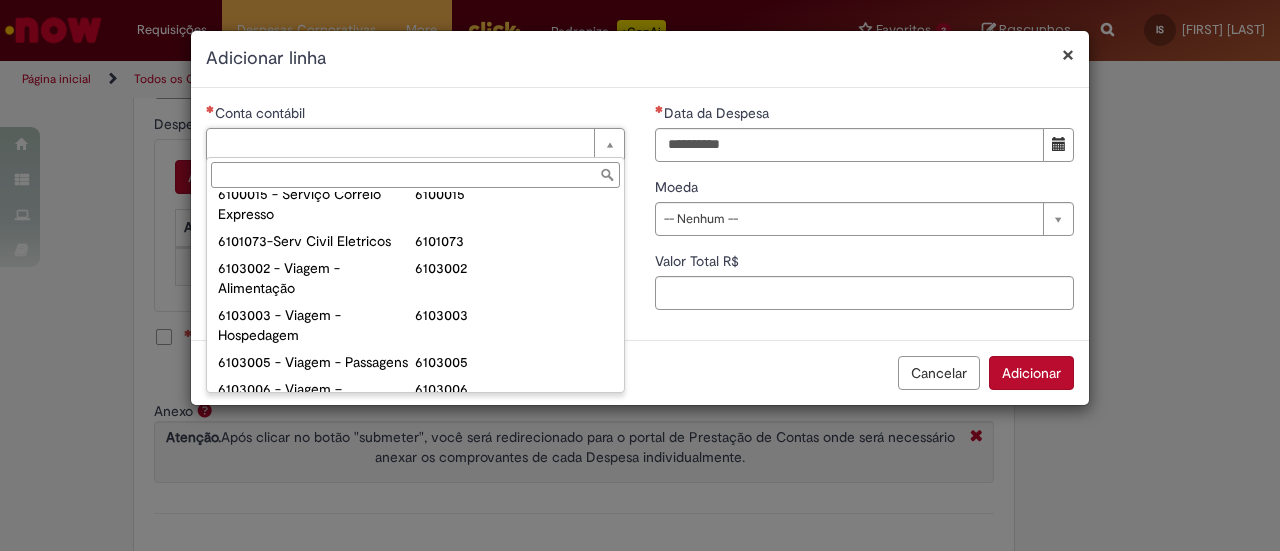 scroll, scrollTop: 775, scrollLeft: 0, axis: vertical 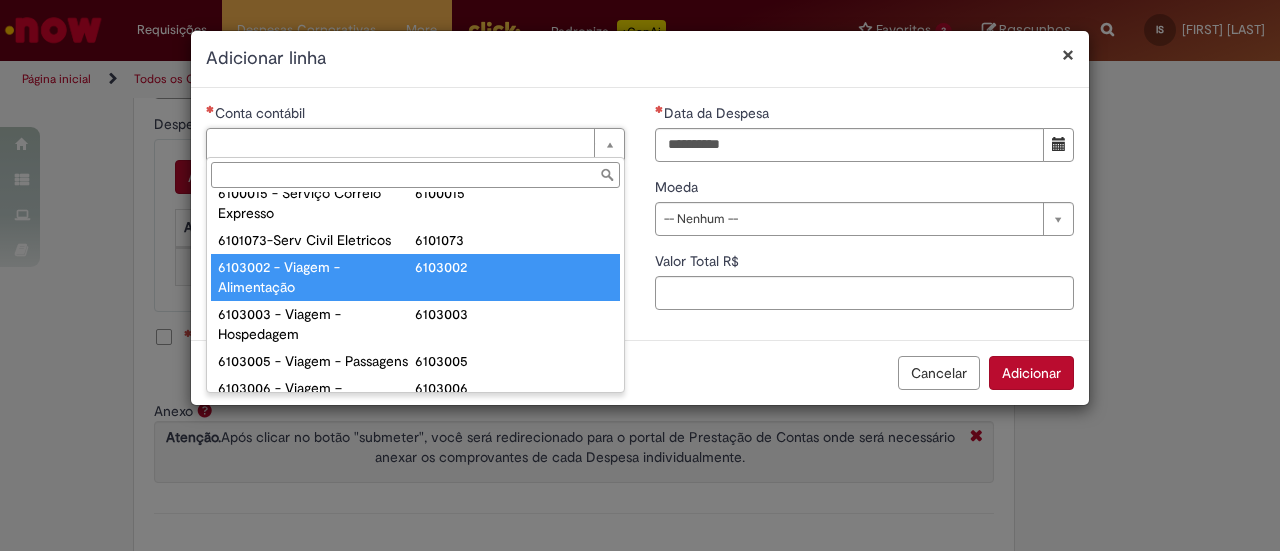 type on "**********" 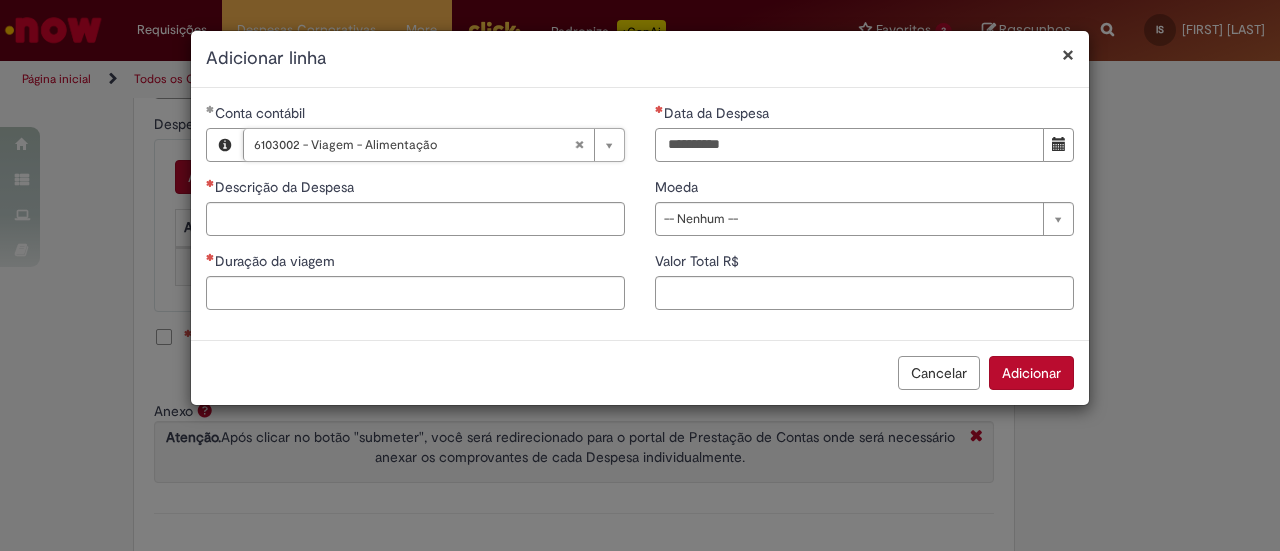 click on "Data da Despesa" at bounding box center (849, 145) 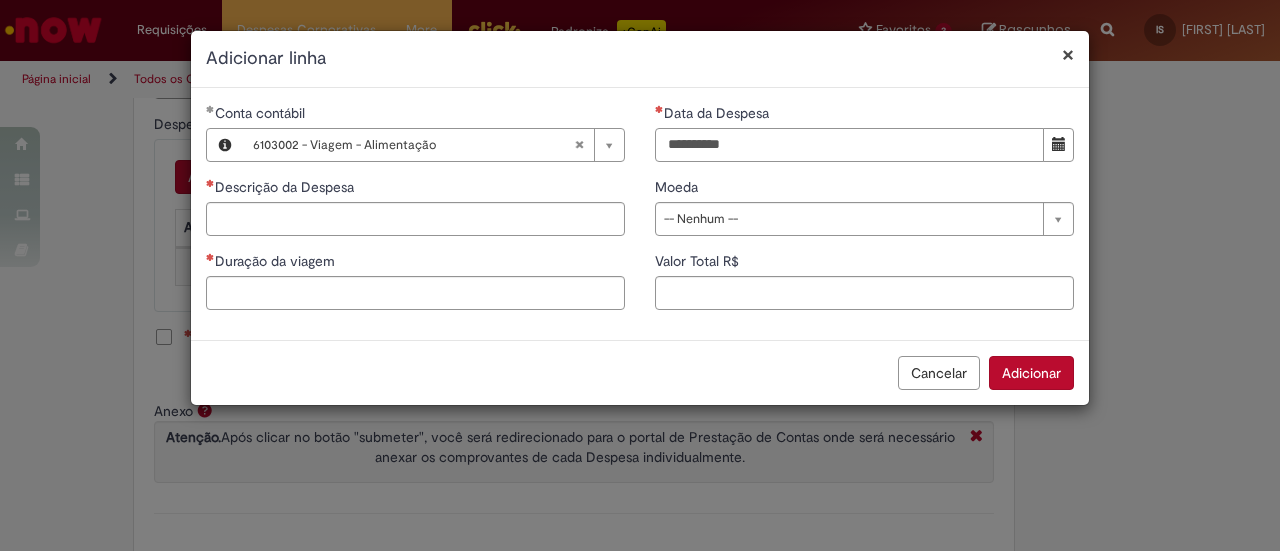 type on "**********" 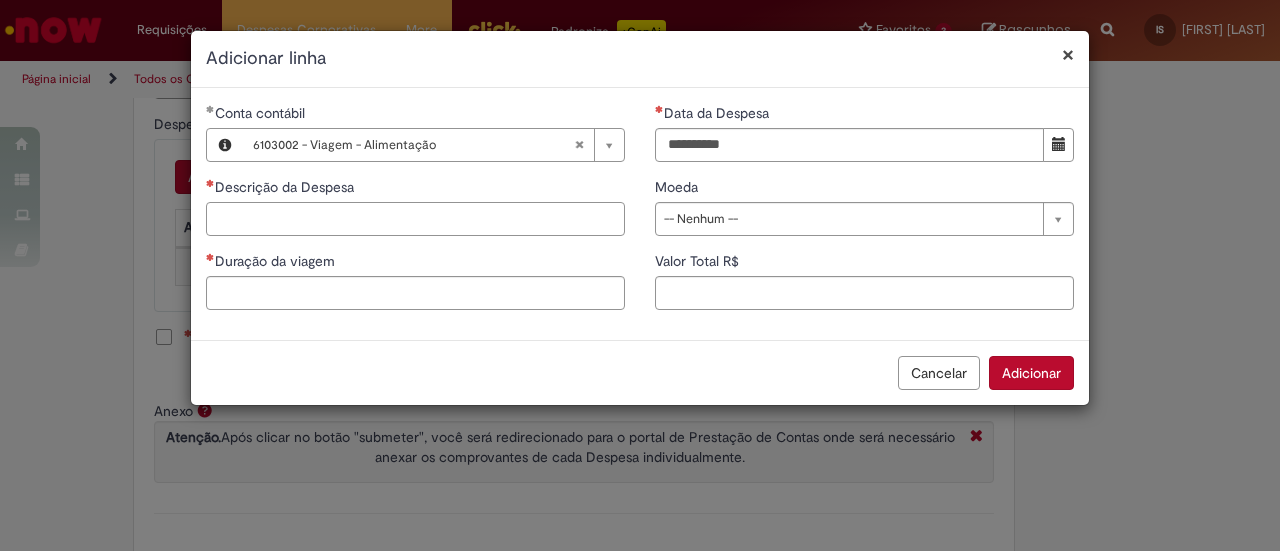 click on "Descrição da Despesa" at bounding box center [415, 219] 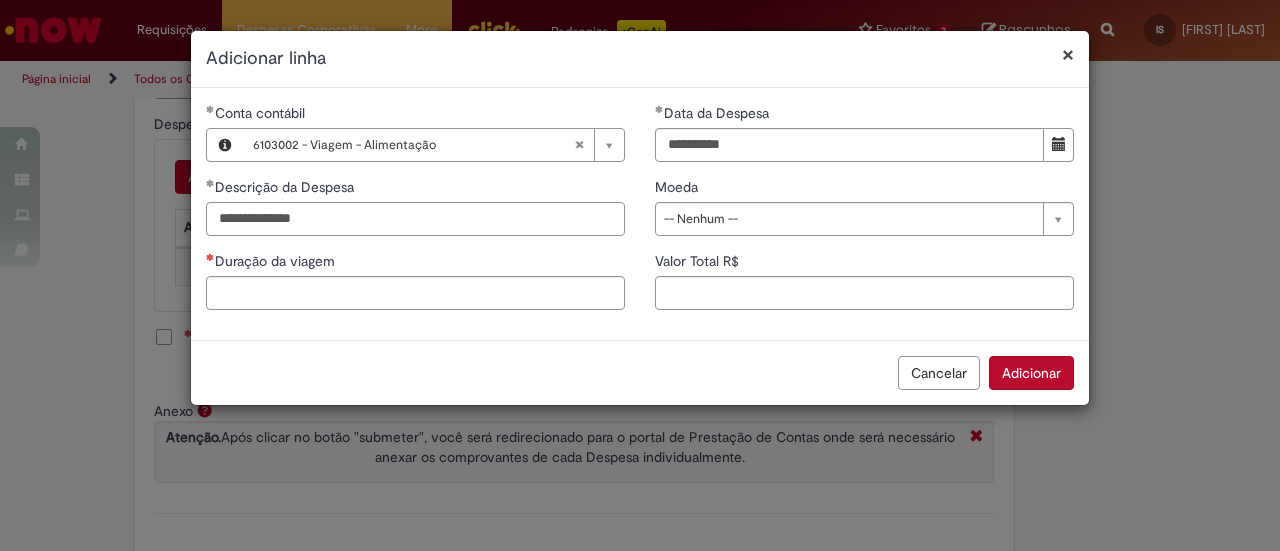 type on "**********" 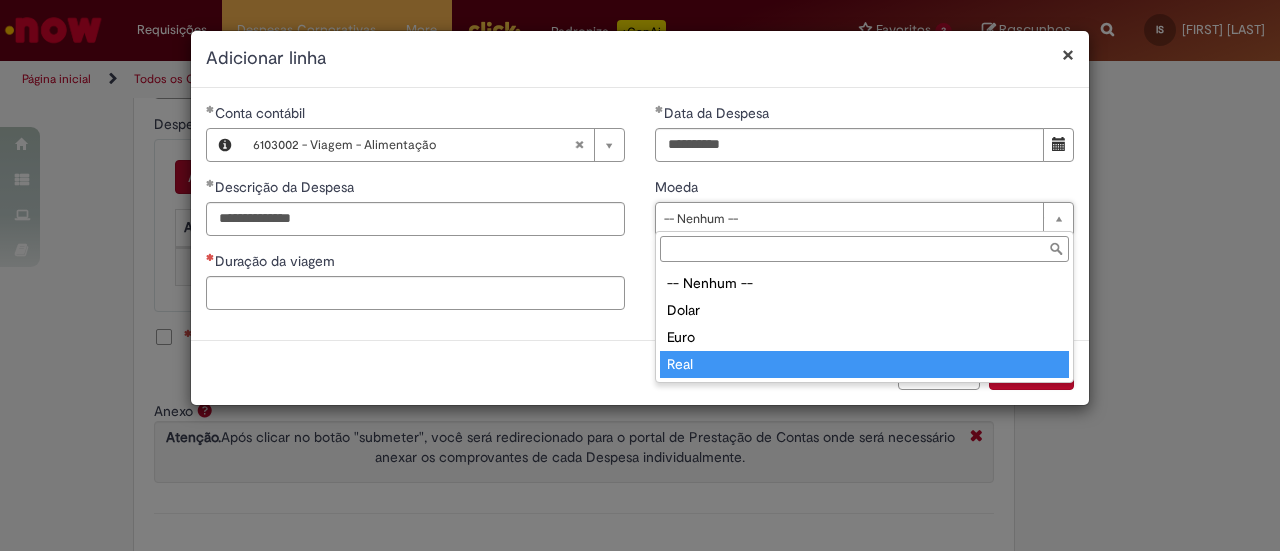 type on "****" 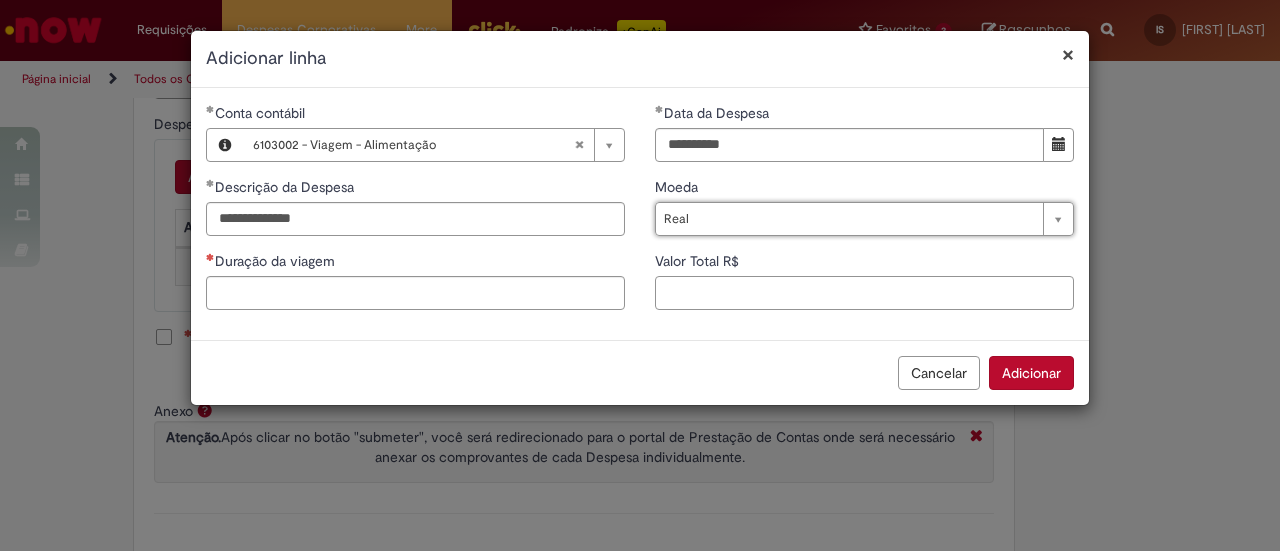 click on "Valor Total R$" at bounding box center [864, 293] 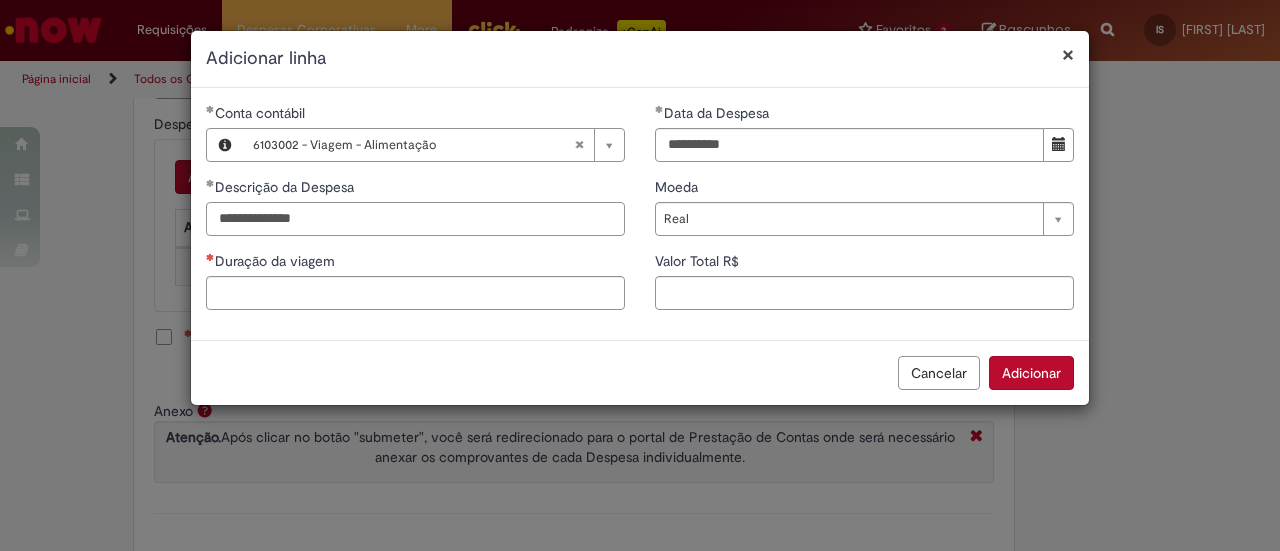 drag, startPoint x: 388, startPoint y: 223, endPoint x: 120, endPoint y: 214, distance: 268.15106 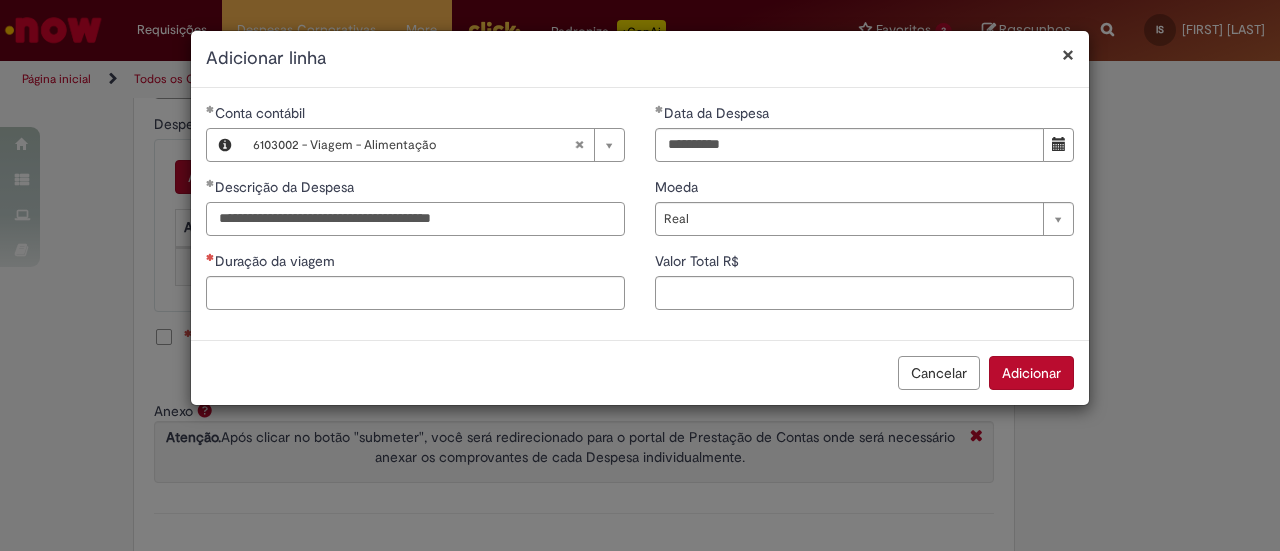 type on "**********" 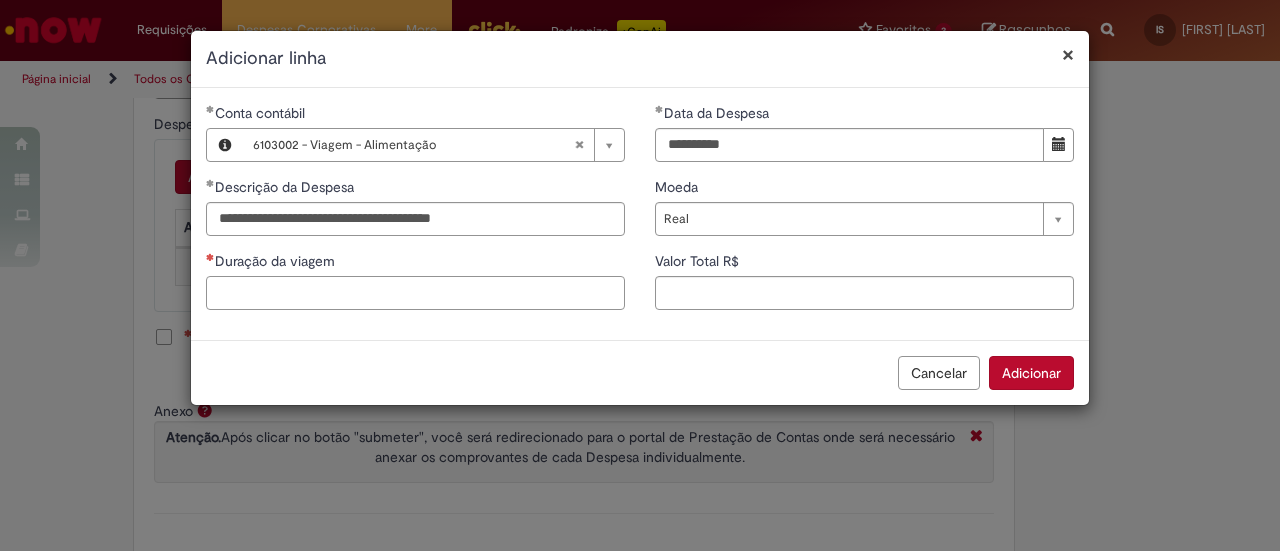 click on "Duração da viagem" at bounding box center [415, 293] 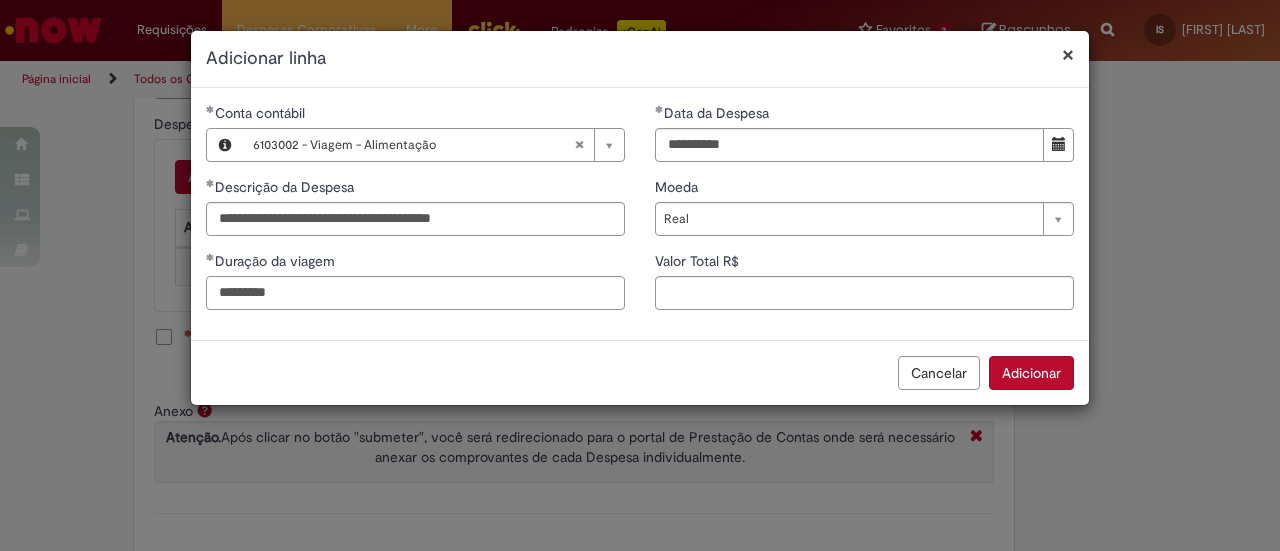 type on "*********" 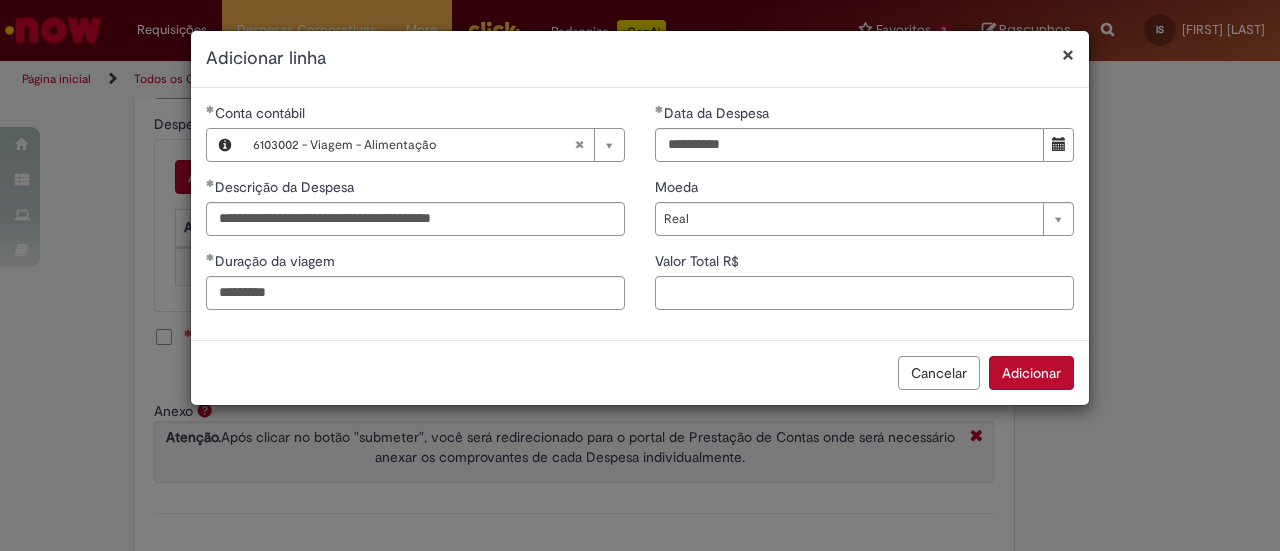 click on "Valor Total R$" at bounding box center (864, 293) 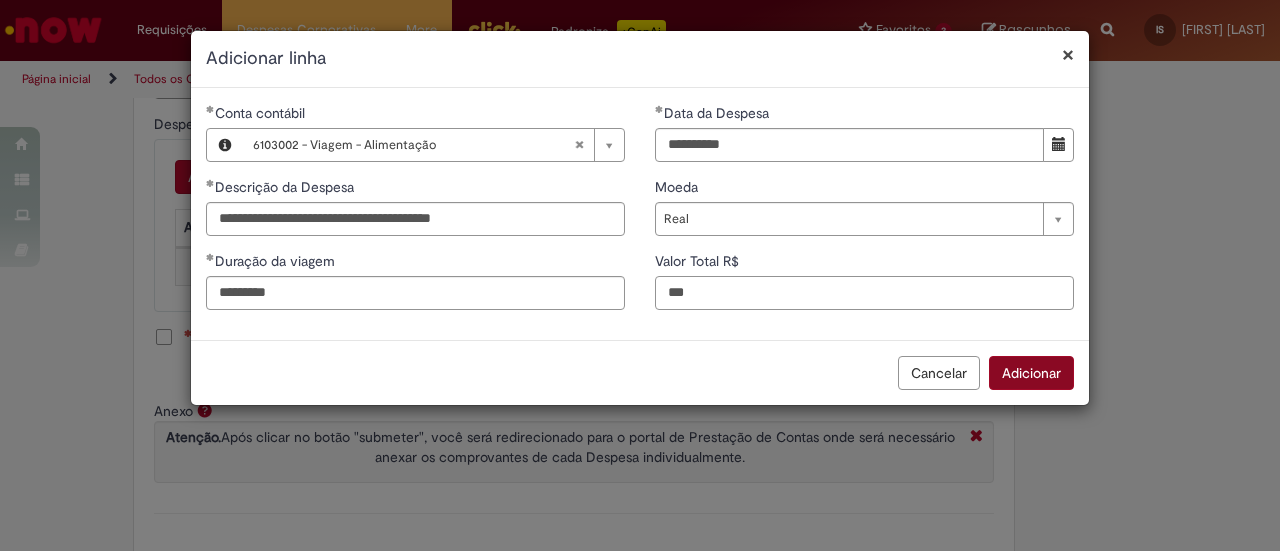 type on "***" 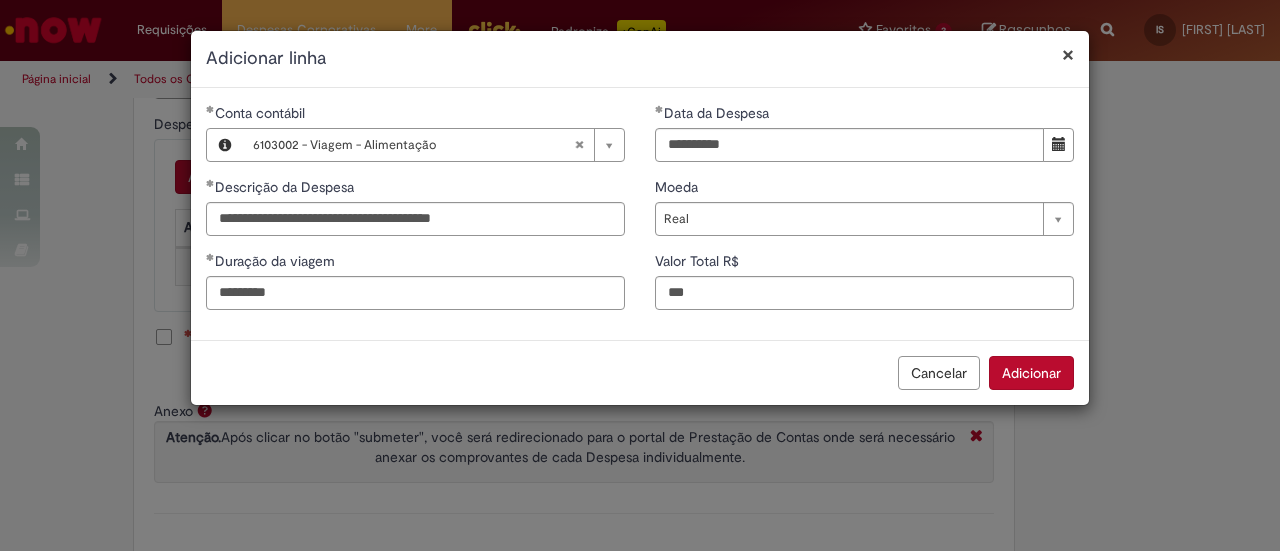 click on "Adicionar" at bounding box center [1031, 373] 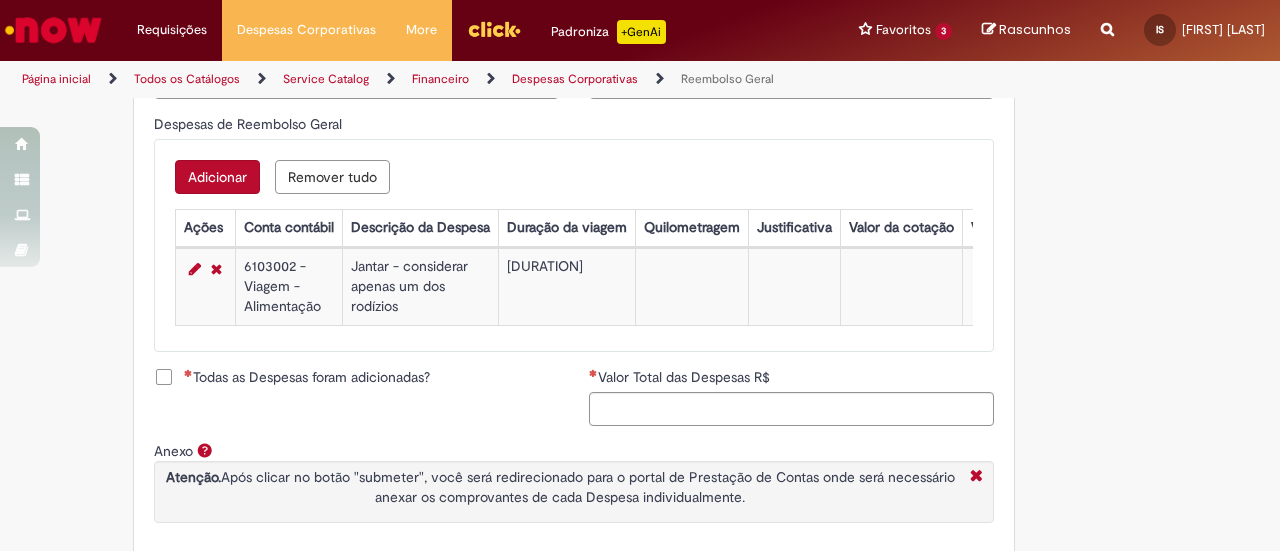 click on "Adicionar" at bounding box center (217, 177) 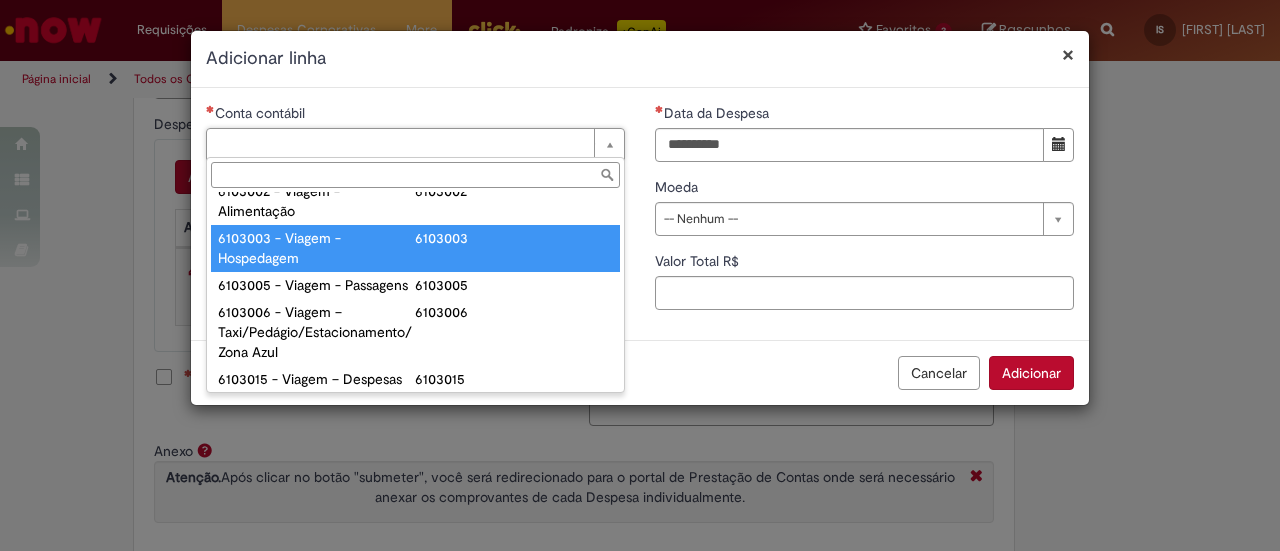 scroll, scrollTop: 837, scrollLeft: 0, axis: vertical 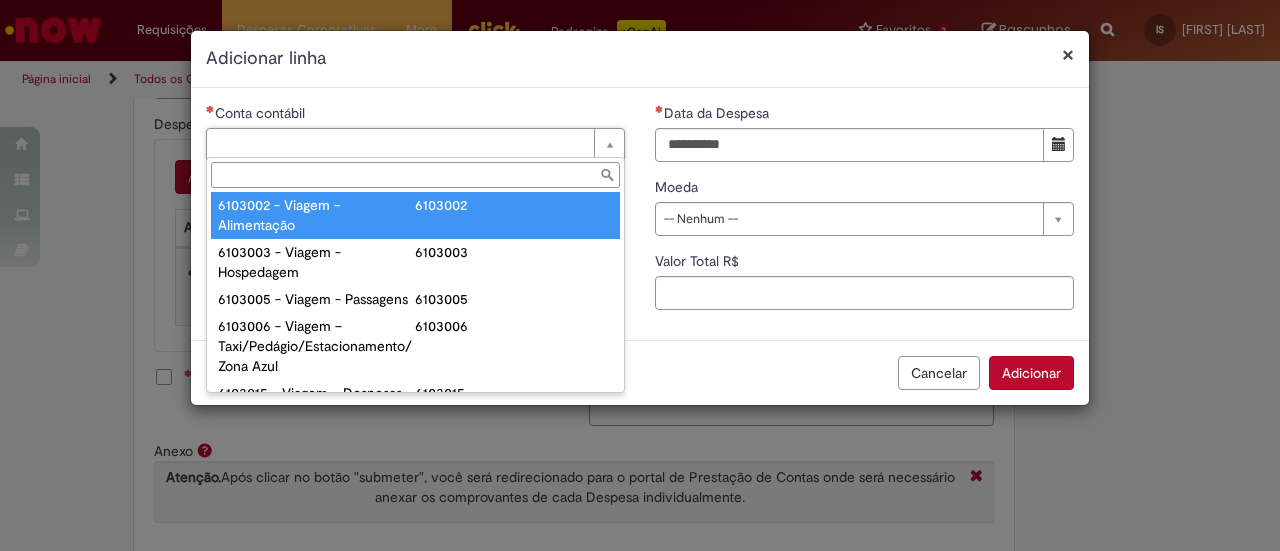 type on "**********" 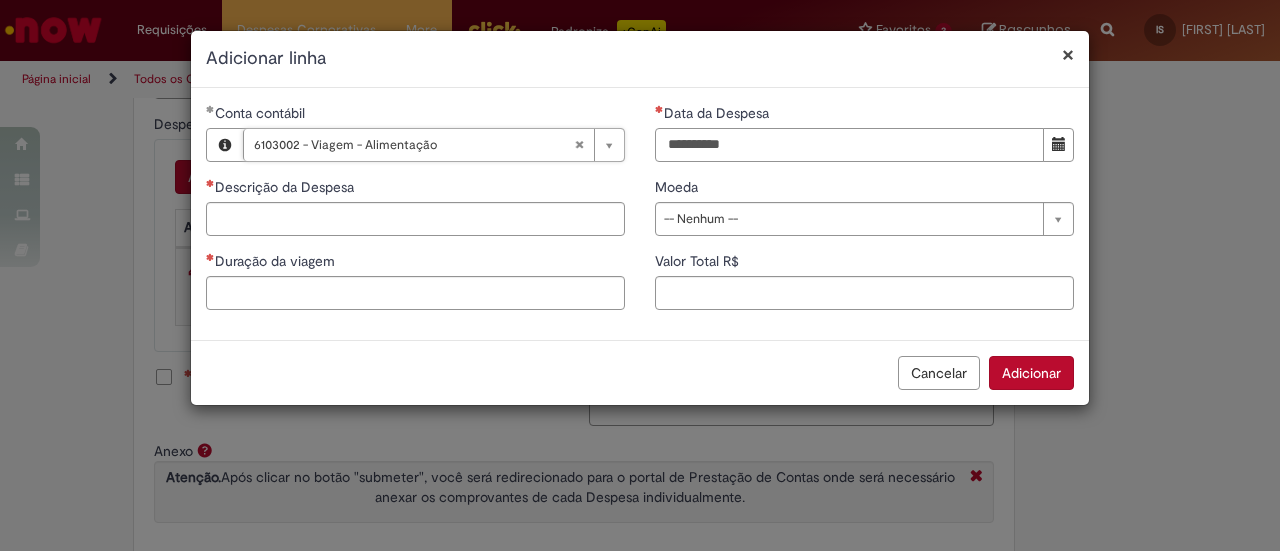 click on "Data da Despesa" at bounding box center [849, 145] 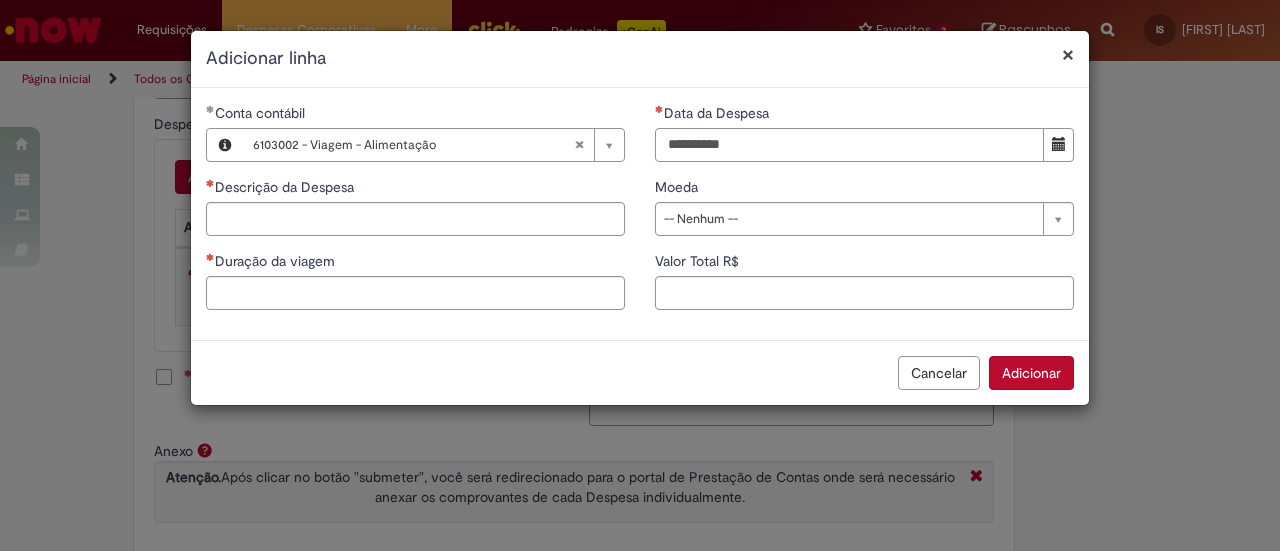 type on "**********" 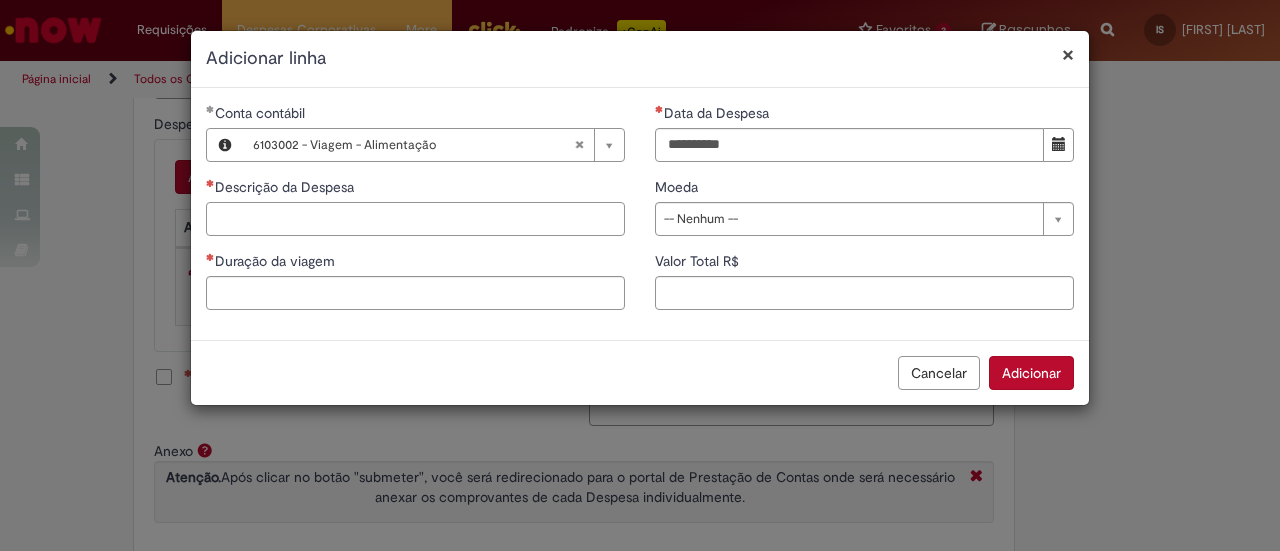 click on "Descrição da Despesa" at bounding box center (415, 219) 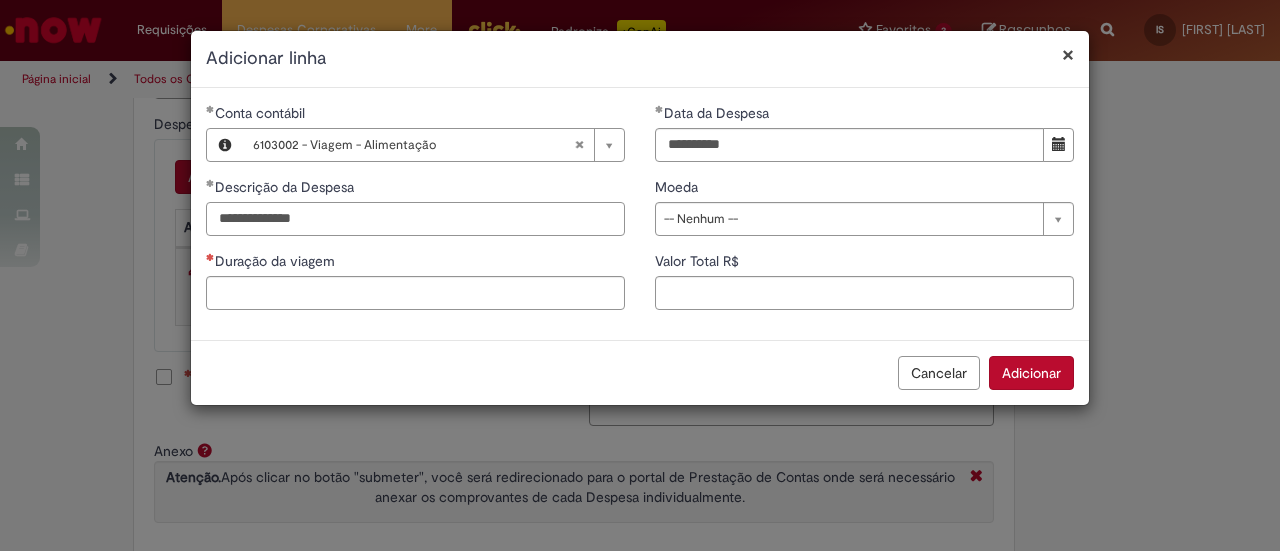 type on "**********" 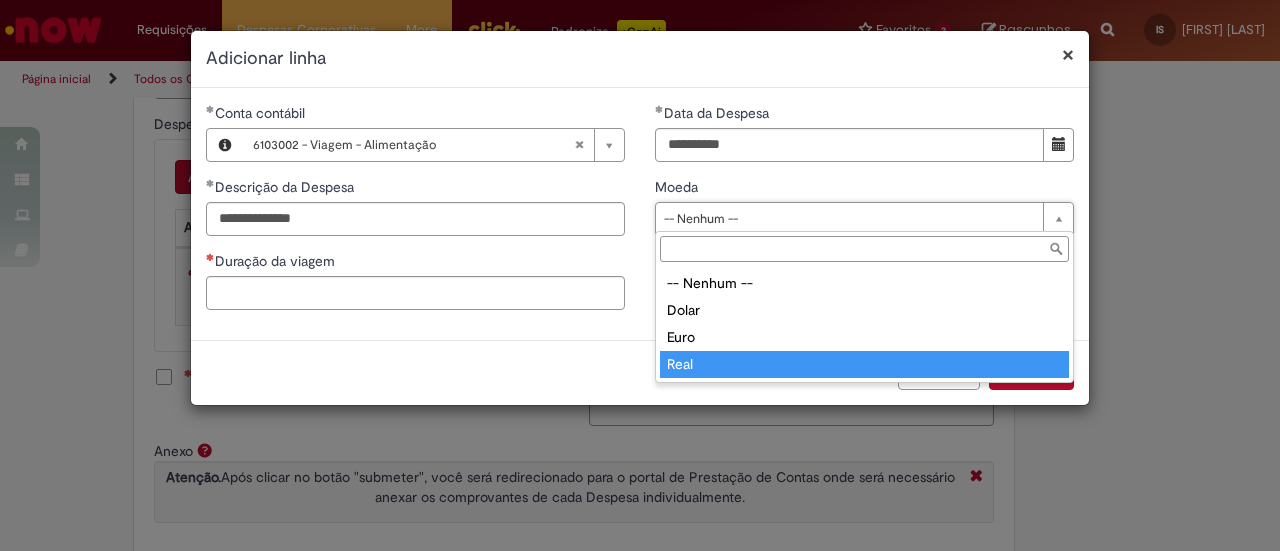 type on "****" 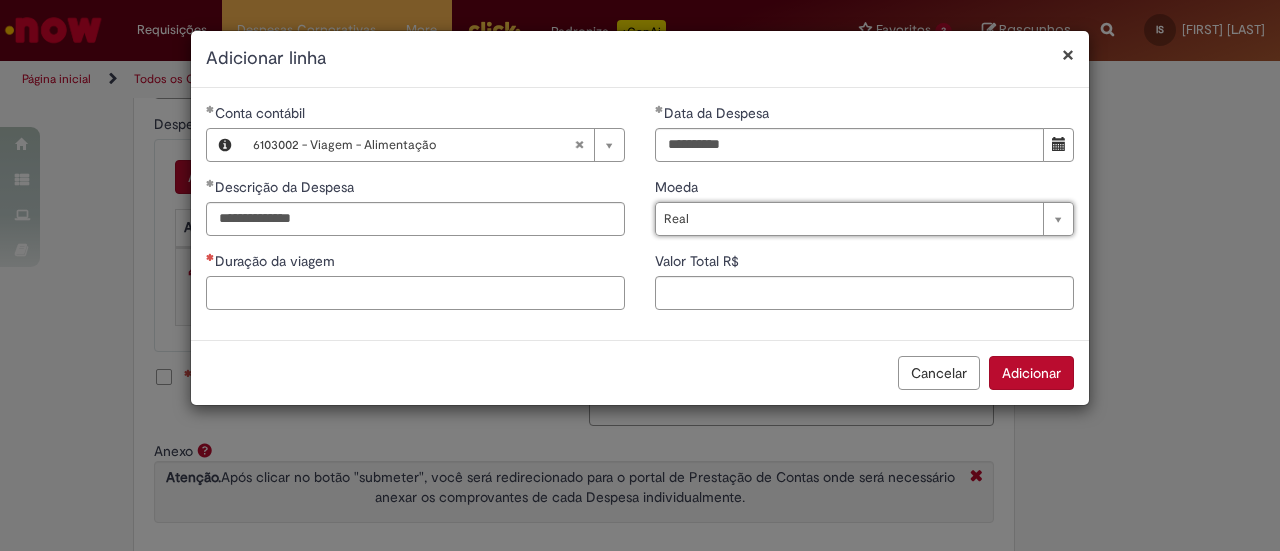 click on "Duração da viagem" at bounding box center (415, 293) 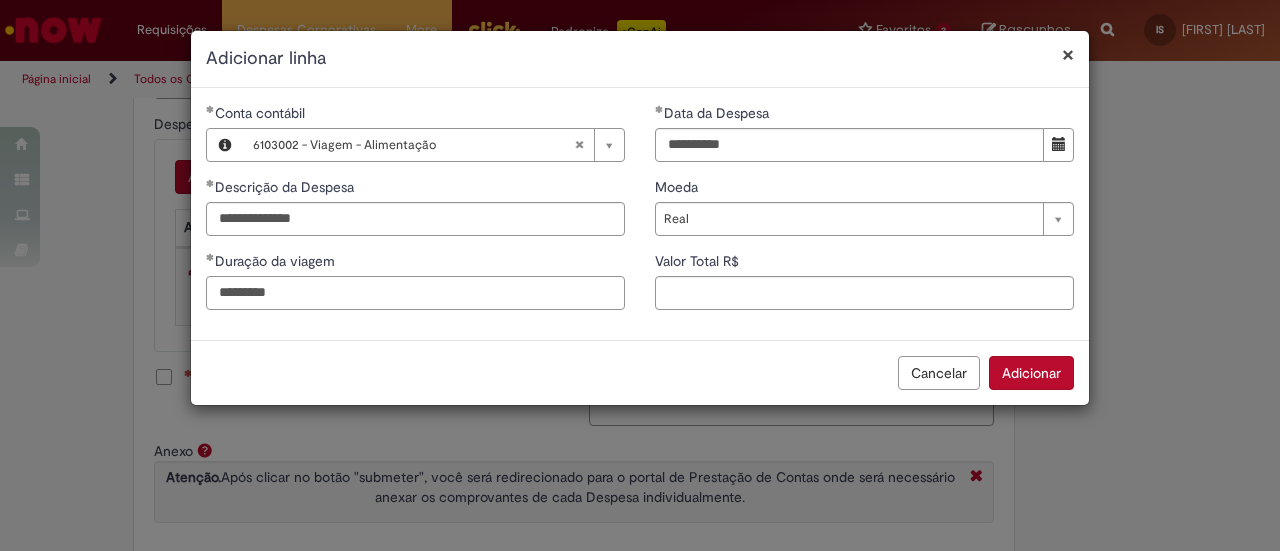 type on "*********" 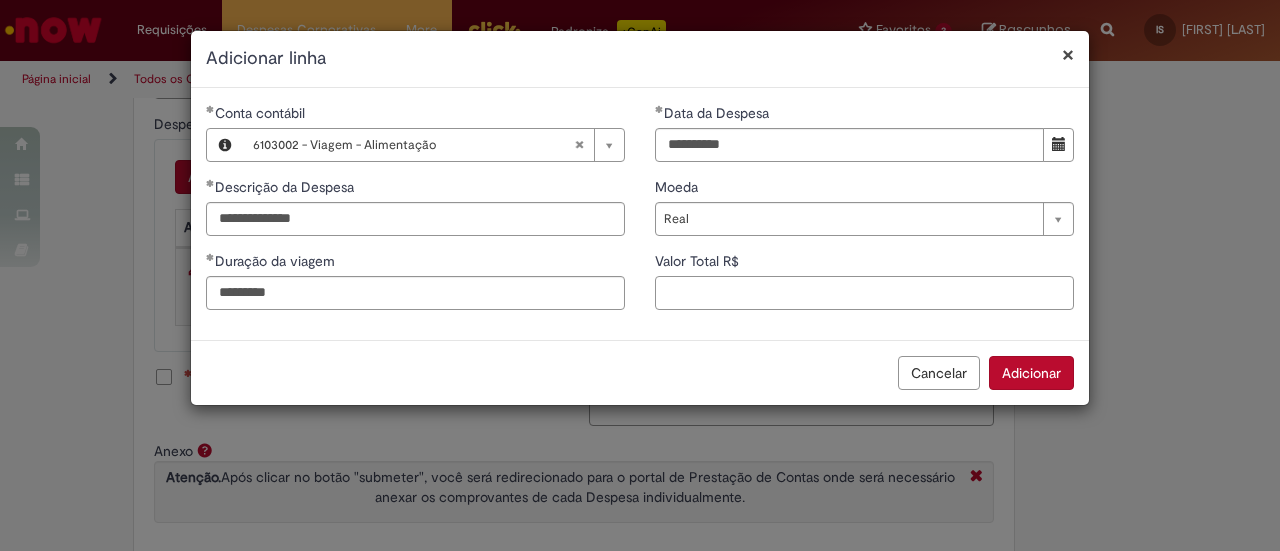 click on "Valor Total R$" at bounding box center [864, 293] 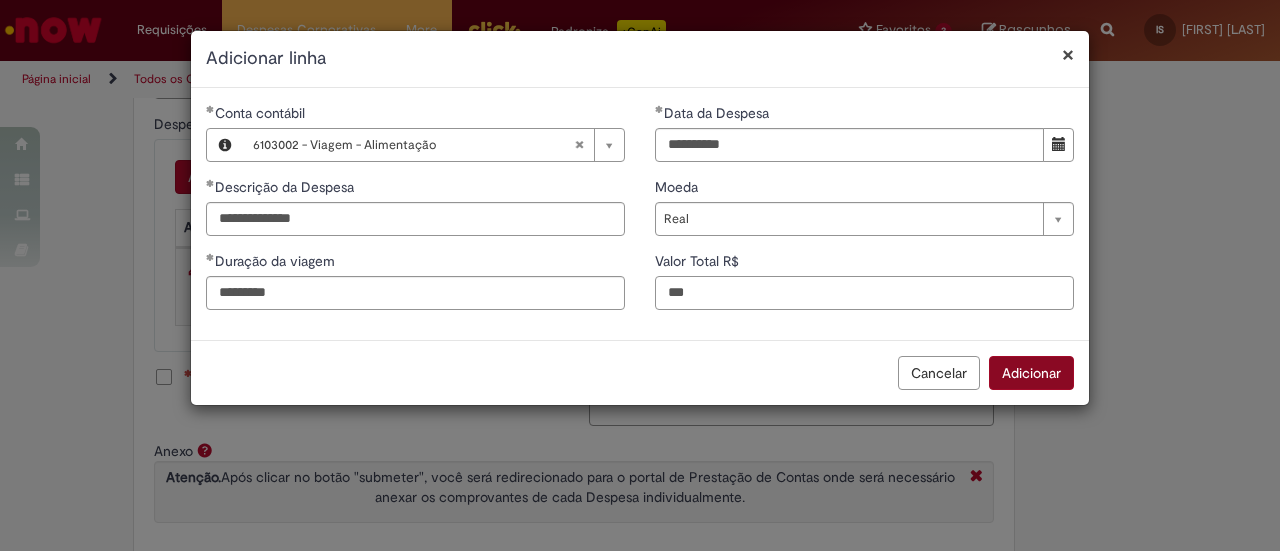 type on "***" 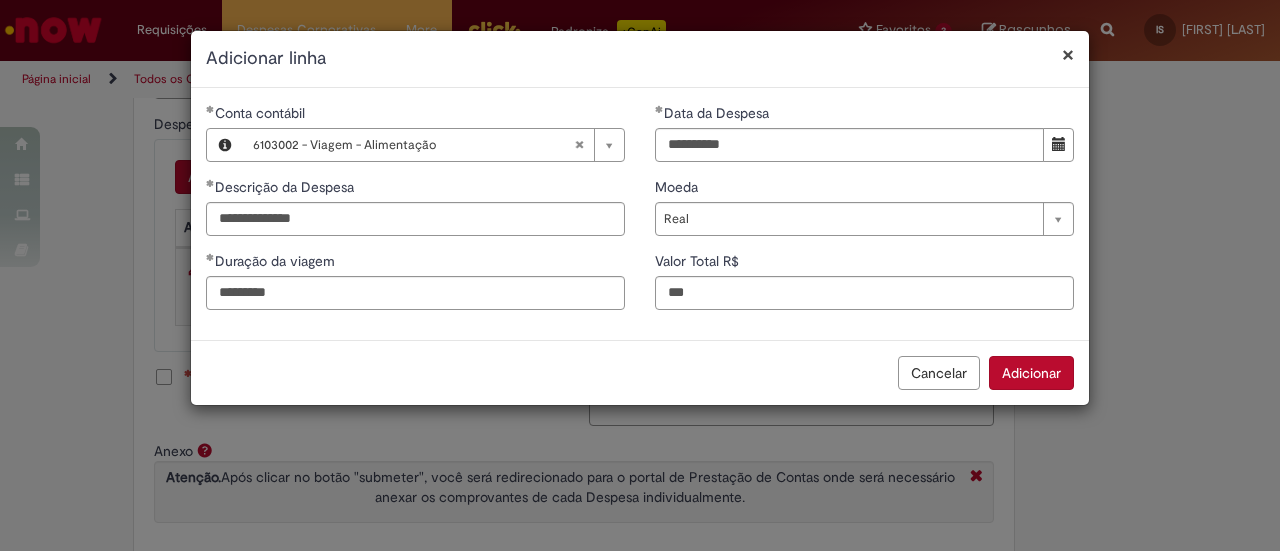 click on "Adicionar" at bounding box center (1031, 373) 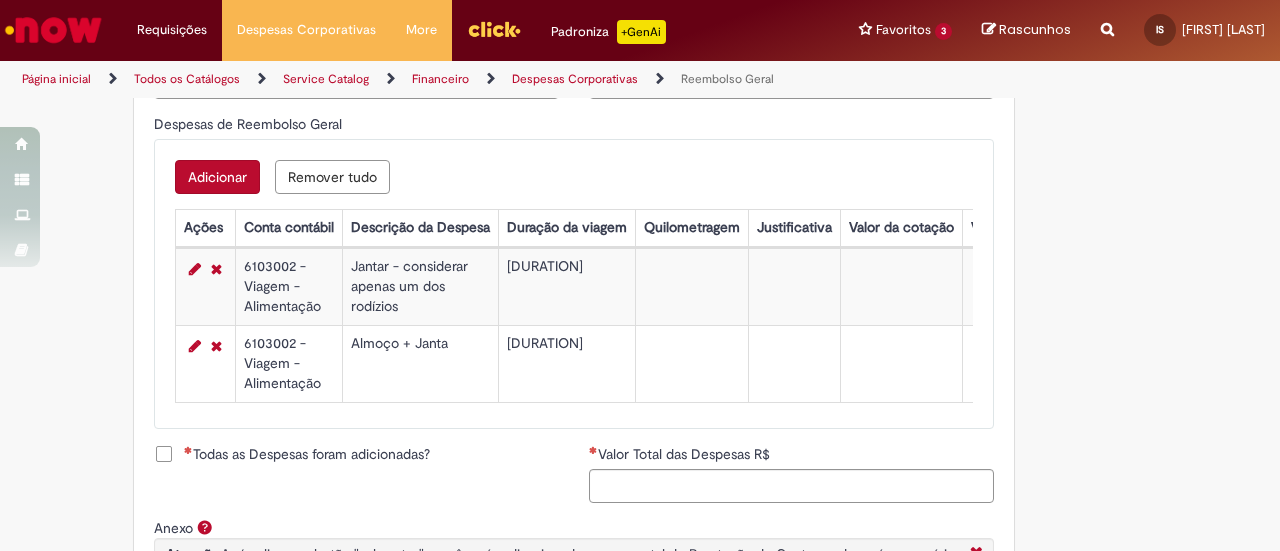 click on "Adicionar" at bounding box center (217, 177) 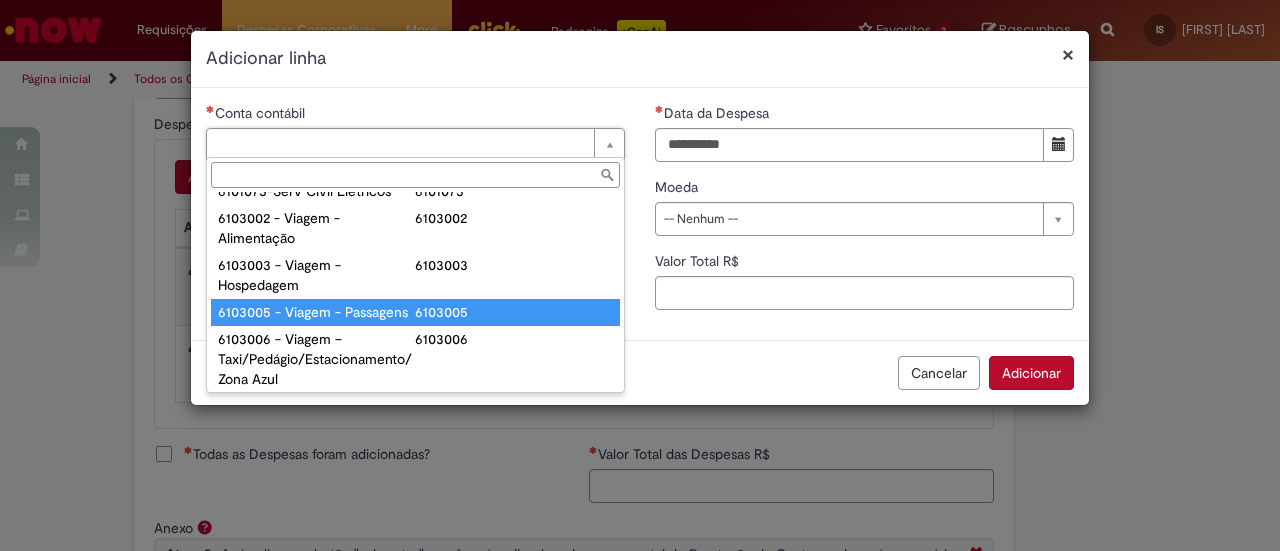 scroll, scrollTop: 823, scrollLeft: 0, axis: vertical 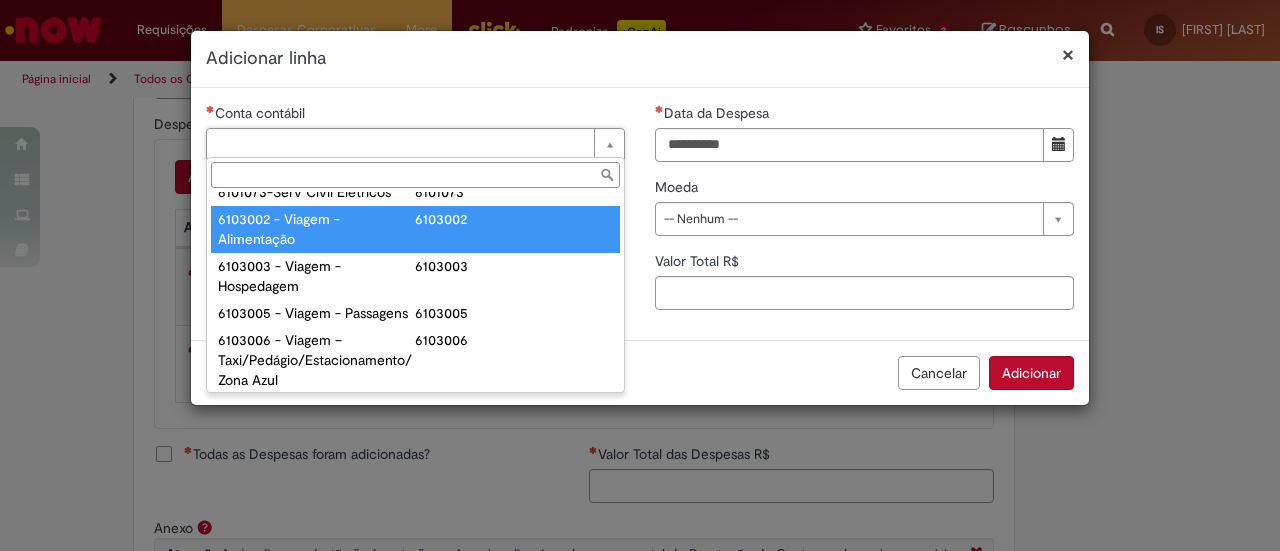 type on "**********" 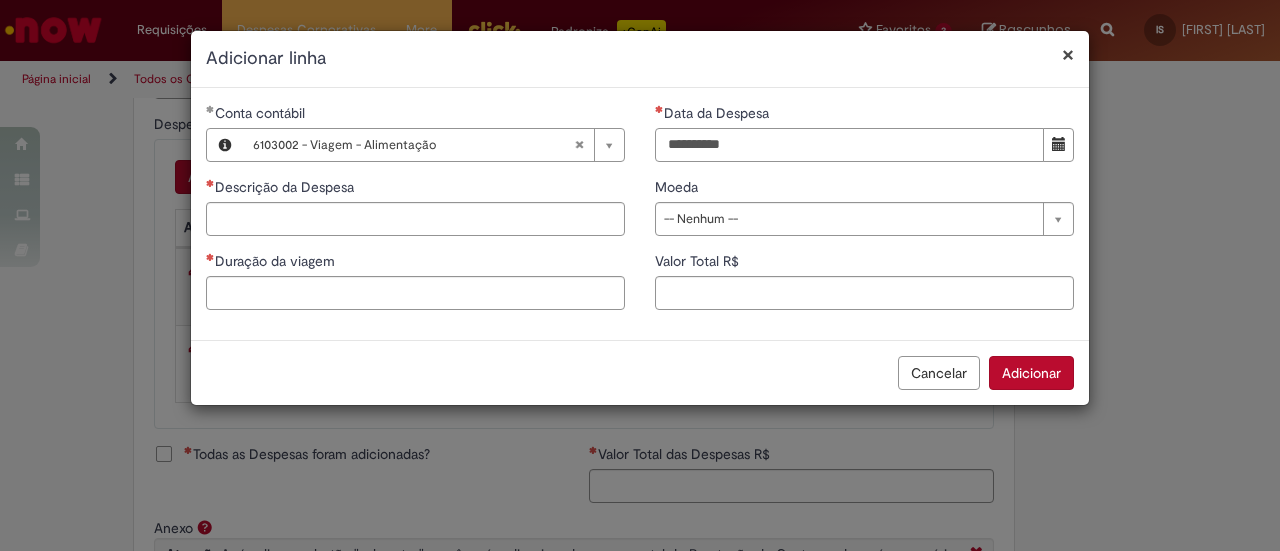click on "Data da Despesa" at bounding box center (849, 145) 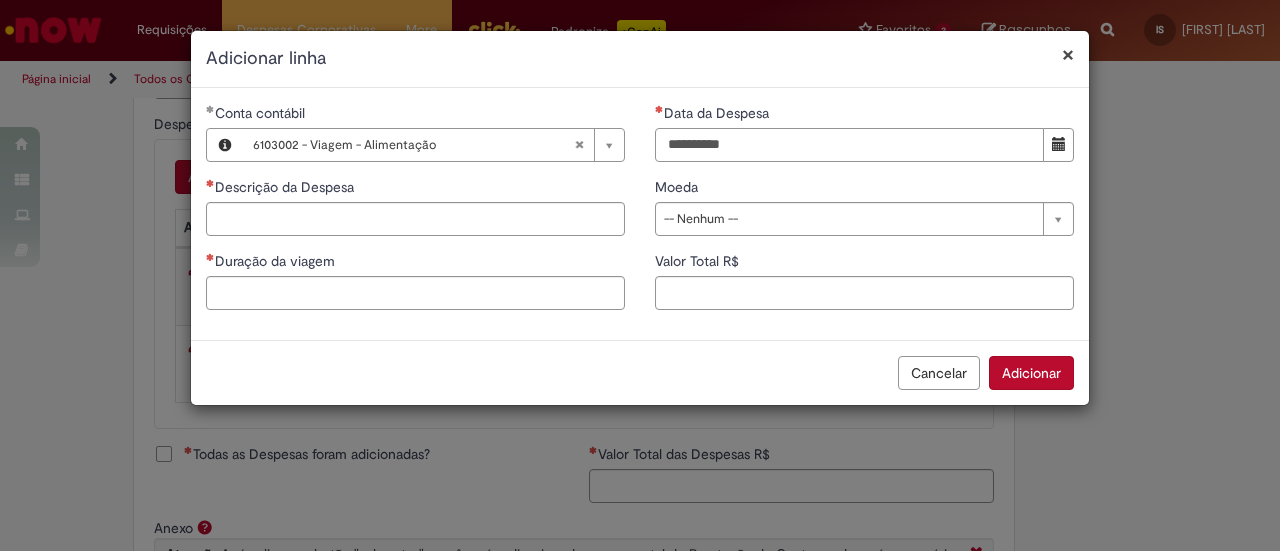 type on "**********" 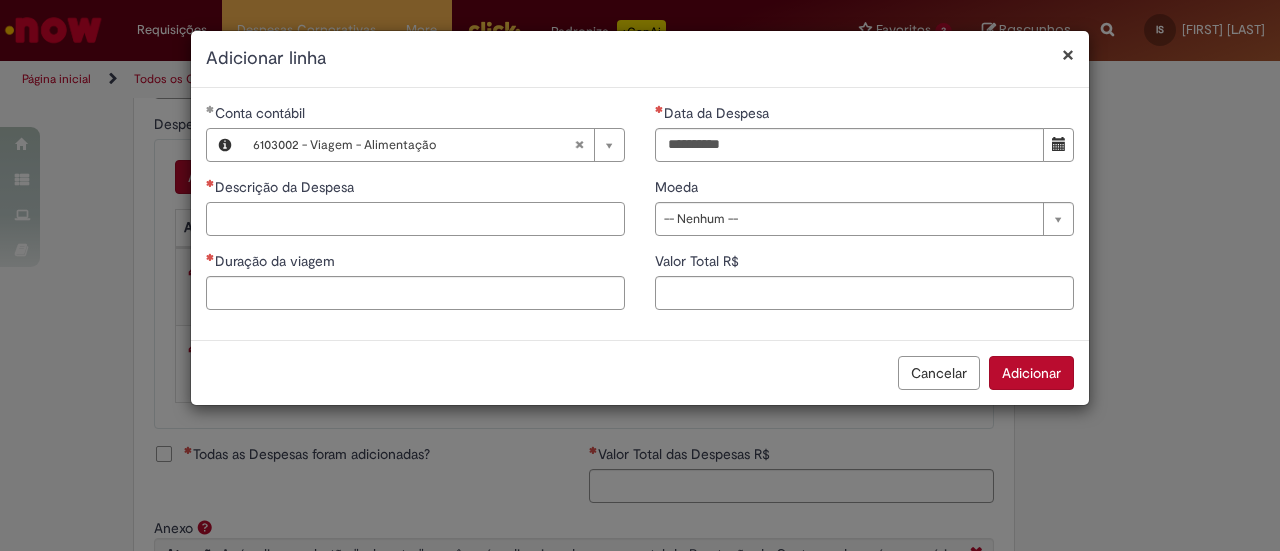 click on "Descrição da Despesa" at bounding box center (415, 219) 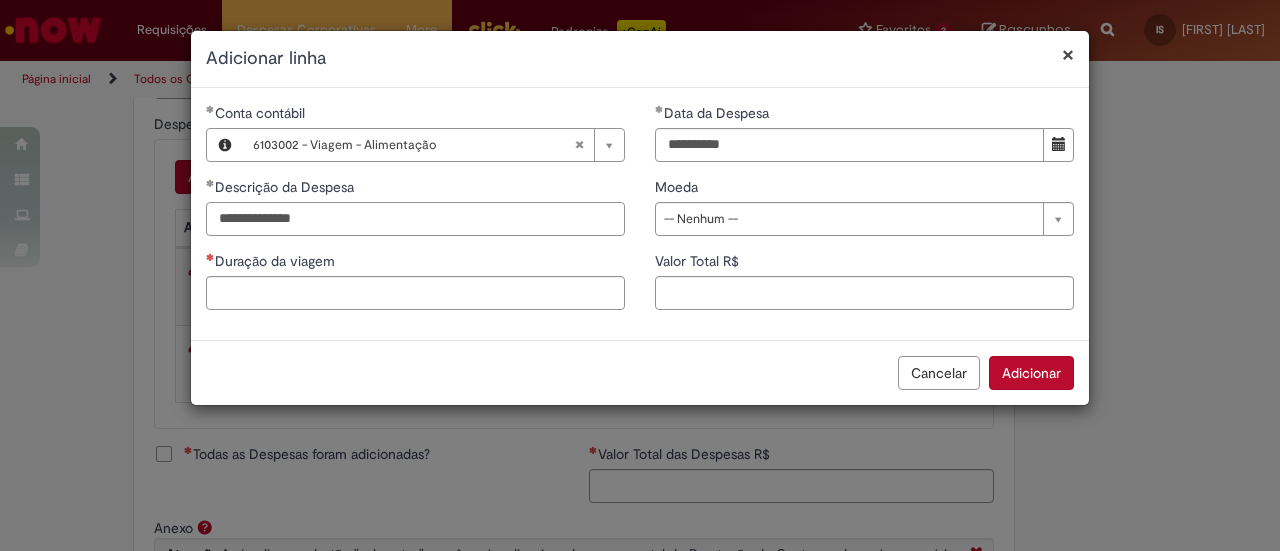 type on "**********" 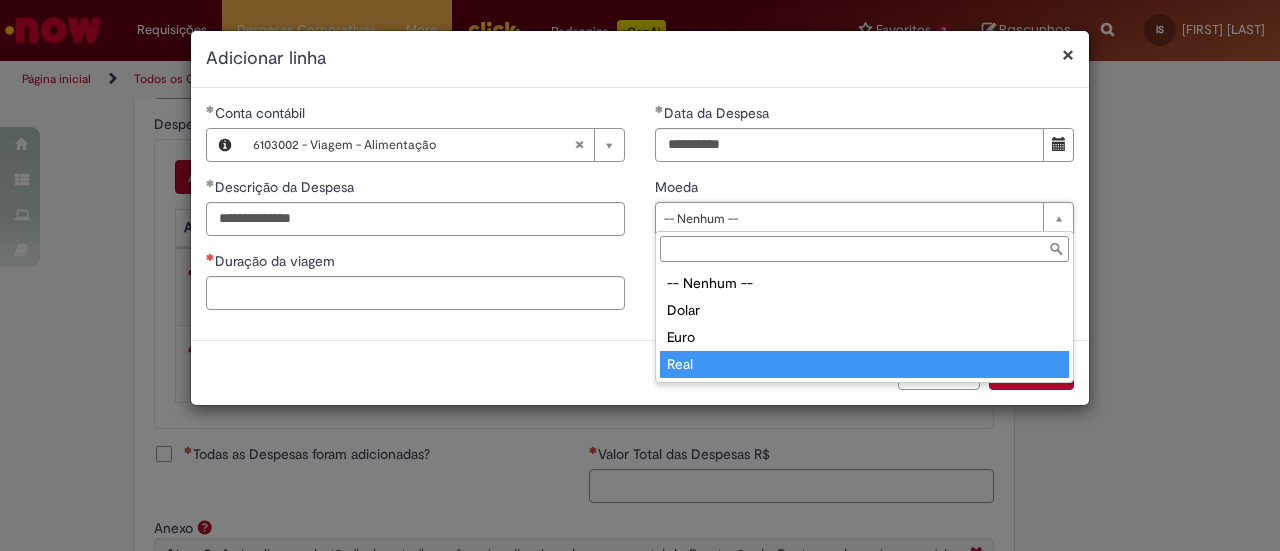 type on "****" 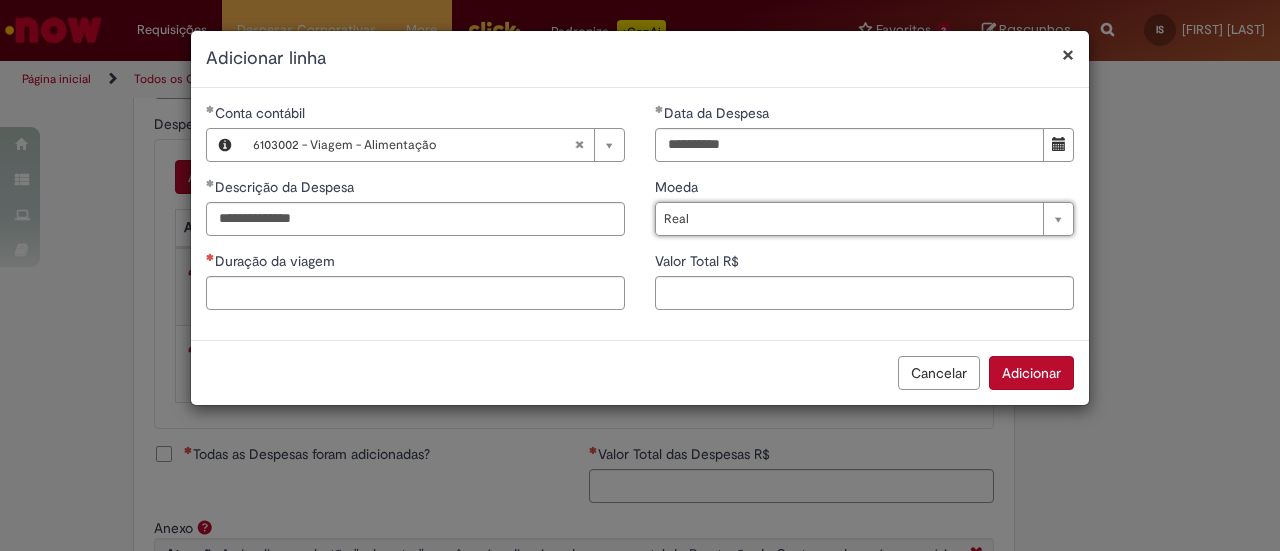 click on "**********" at bounding box center [415, 214] 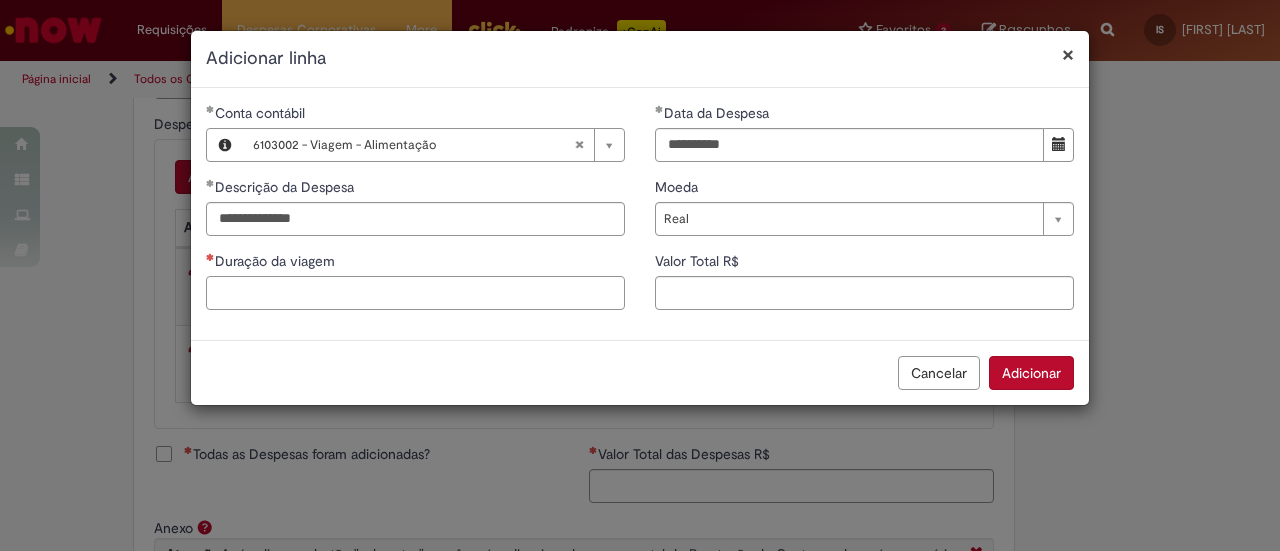 click on "Duração da viagem" at bounding box center [415, 293] 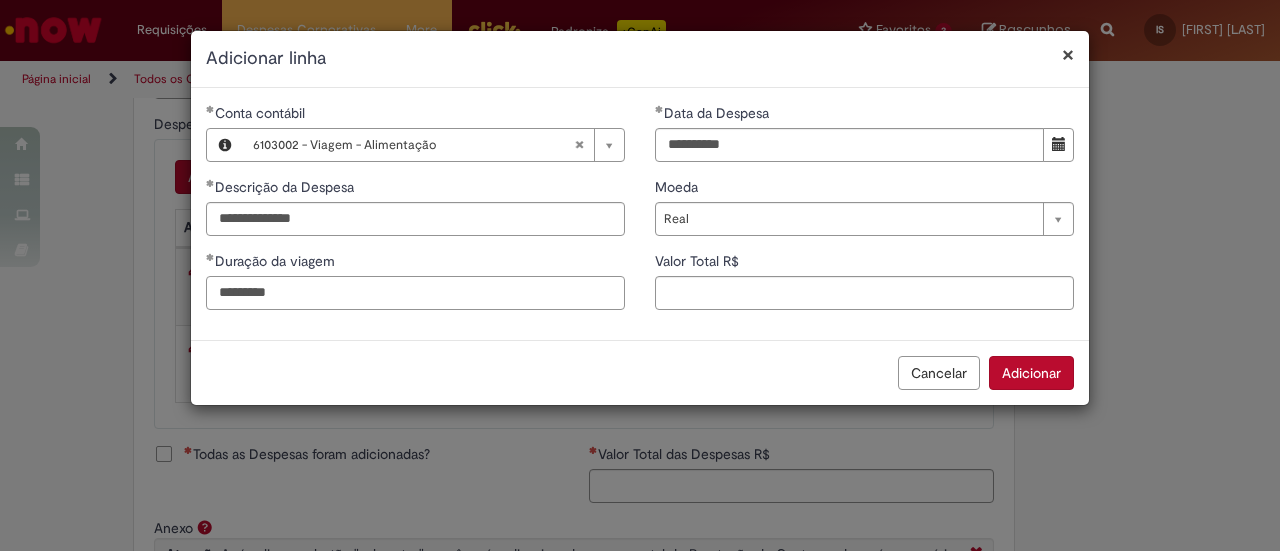 type on "*********" 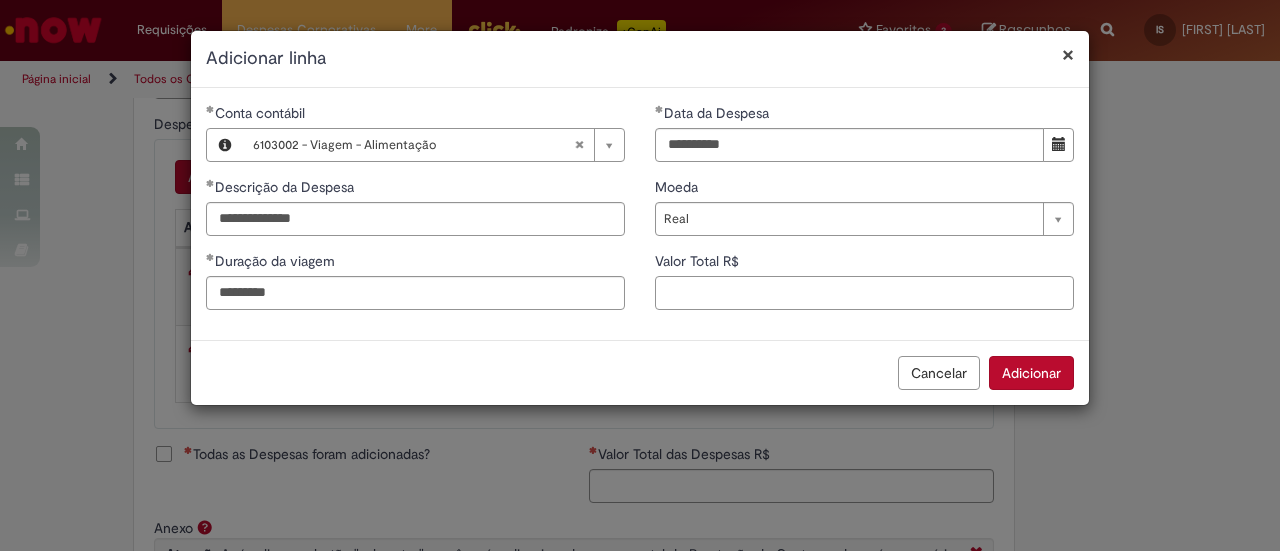 click on "Valor Total R$" at bounding box center (864, 293) 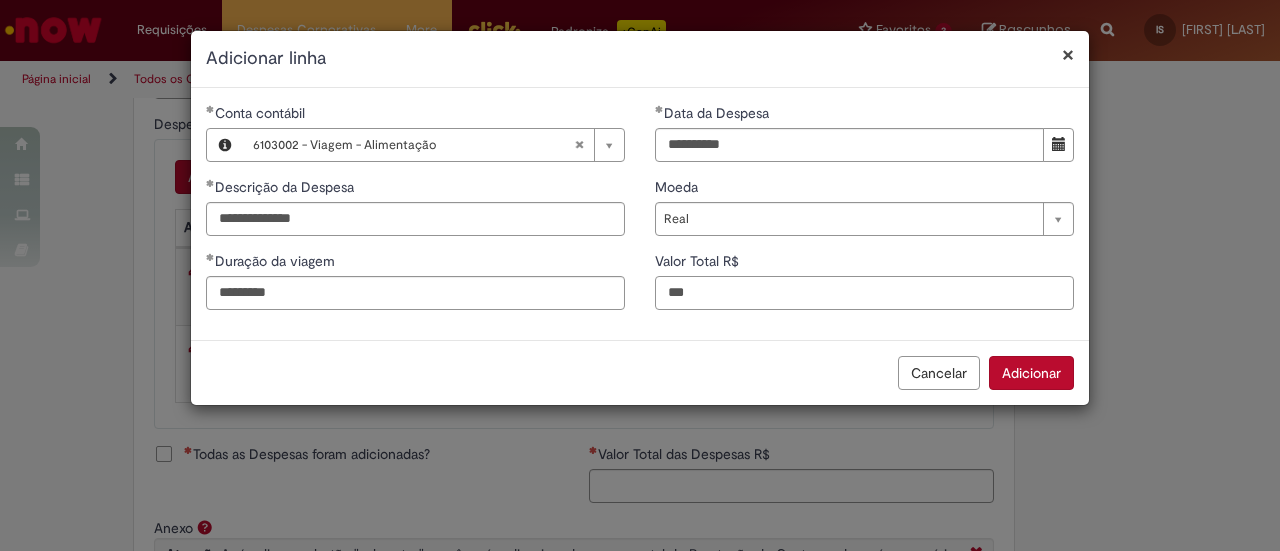 type on "***" 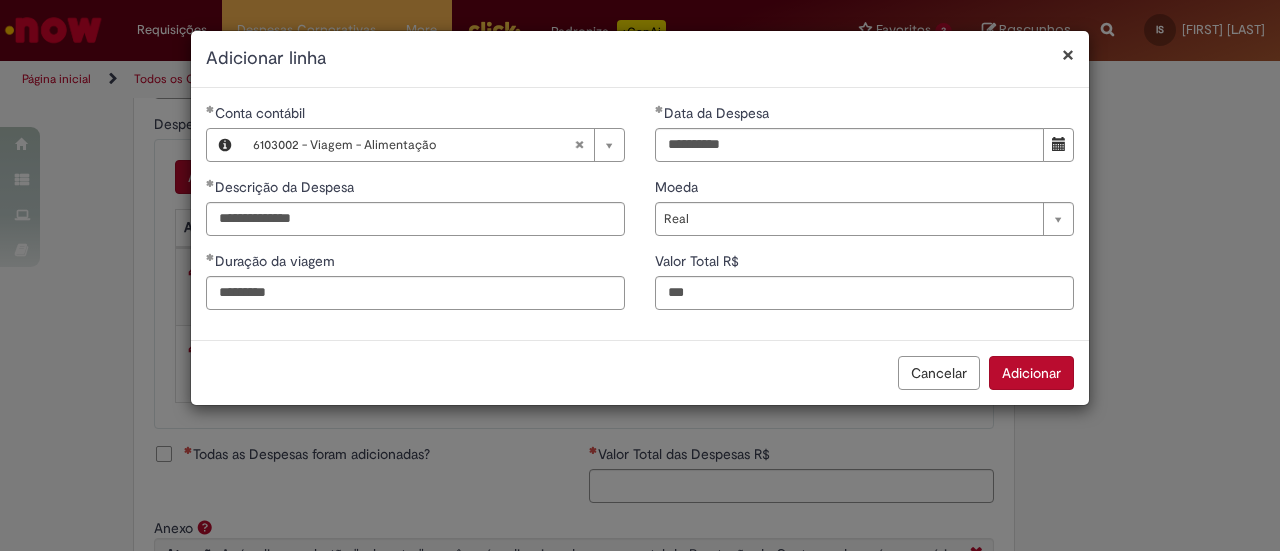 click on "Cancelar   Adicionar" at bounding box center [640, 372] 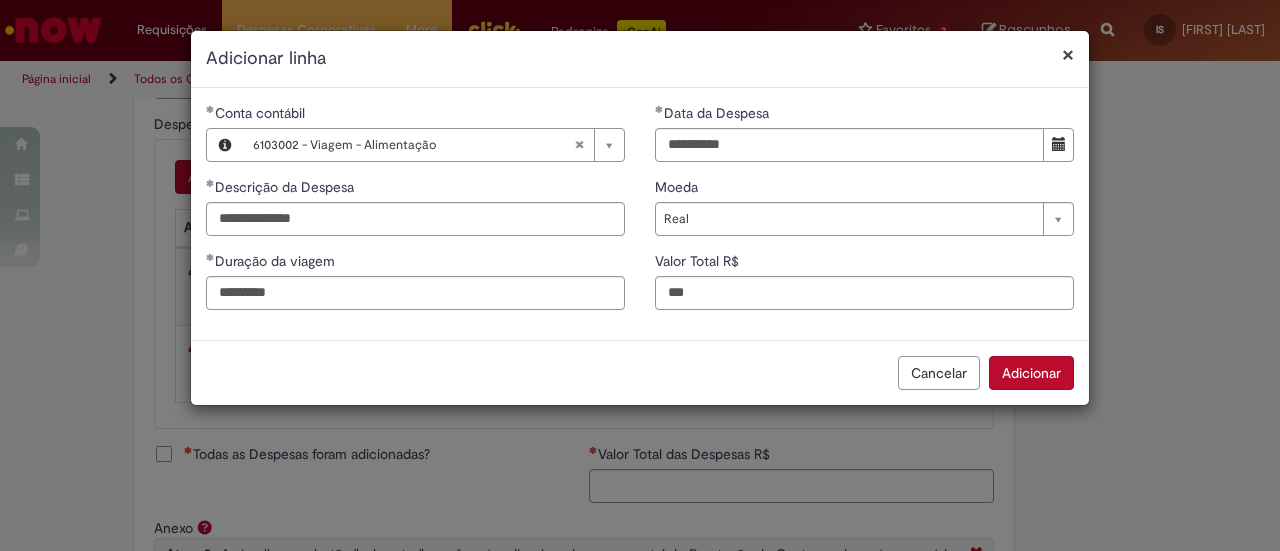 click on "Adicionar" at bounding box center [1031, 373] 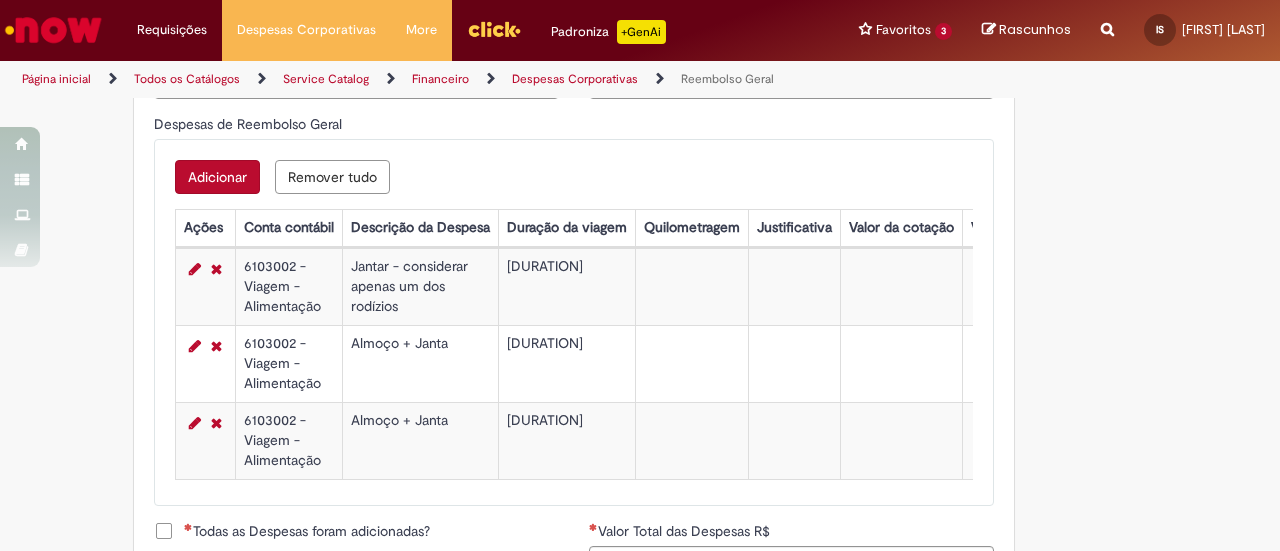 scroll, scrollTop: 0, scrollLeft: 4, axis: horizontal 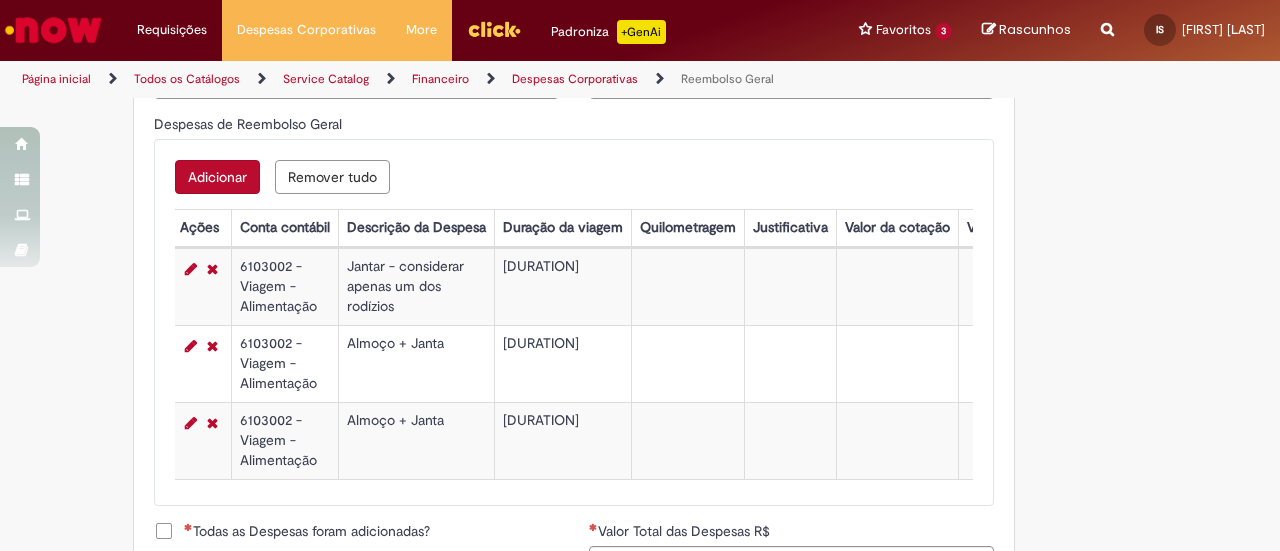 click on "Adicionar" at bounding box center (217, 177) 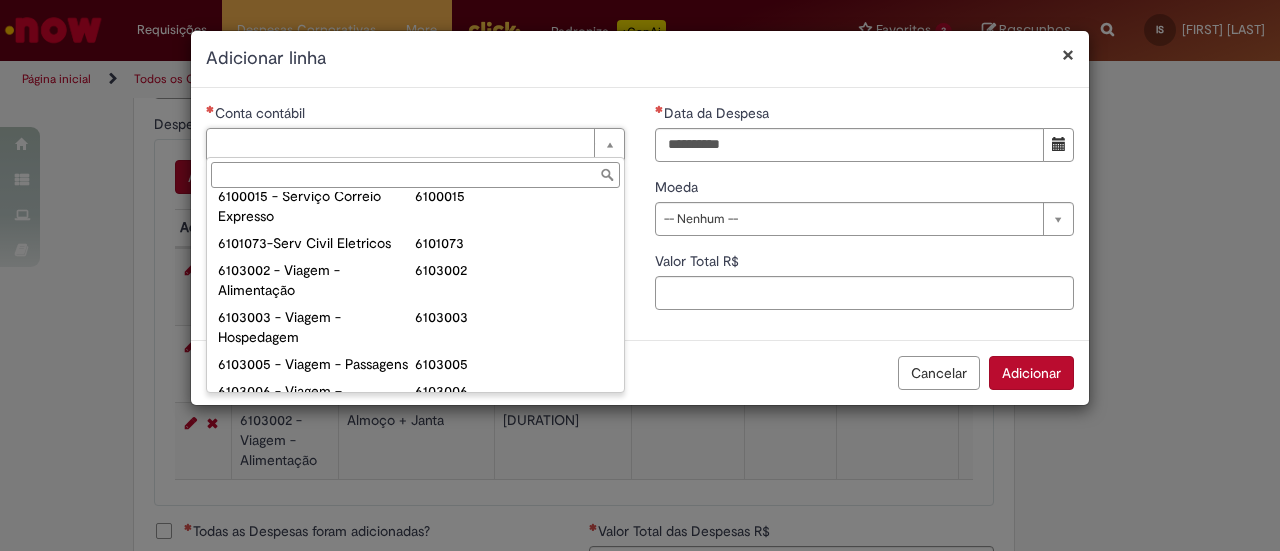 scroll, scrollTop: 782, scrollLeft: 0, axis: vertical 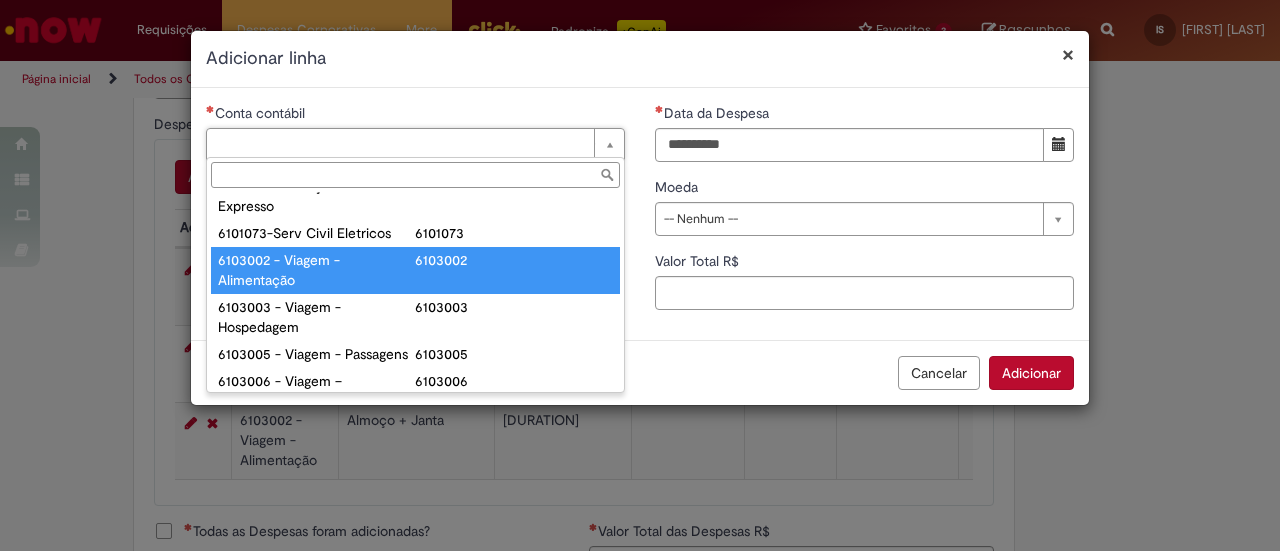 type on "**********" 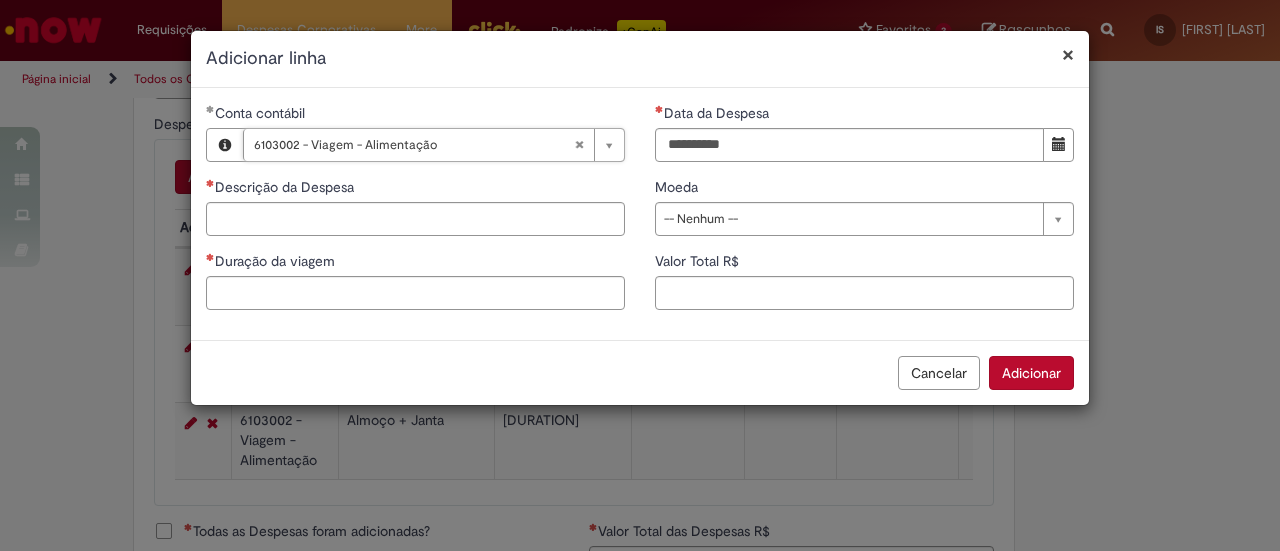 click on "Data da Despesa" at bounding box center (864, 115) 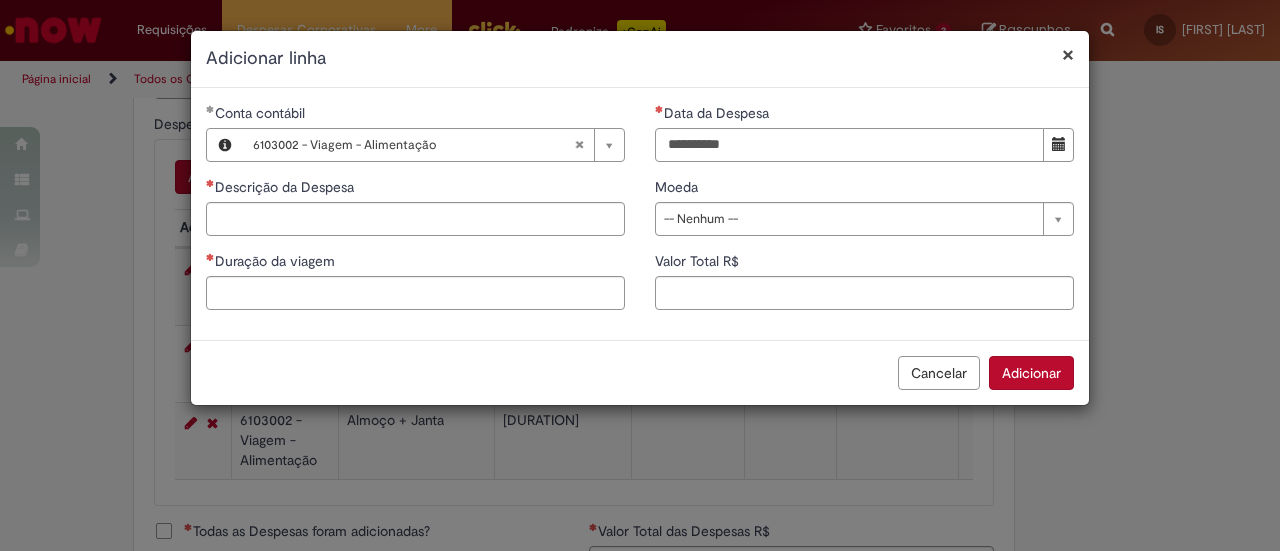 click on "Data da Despesa" at bounding box center [849, 145] 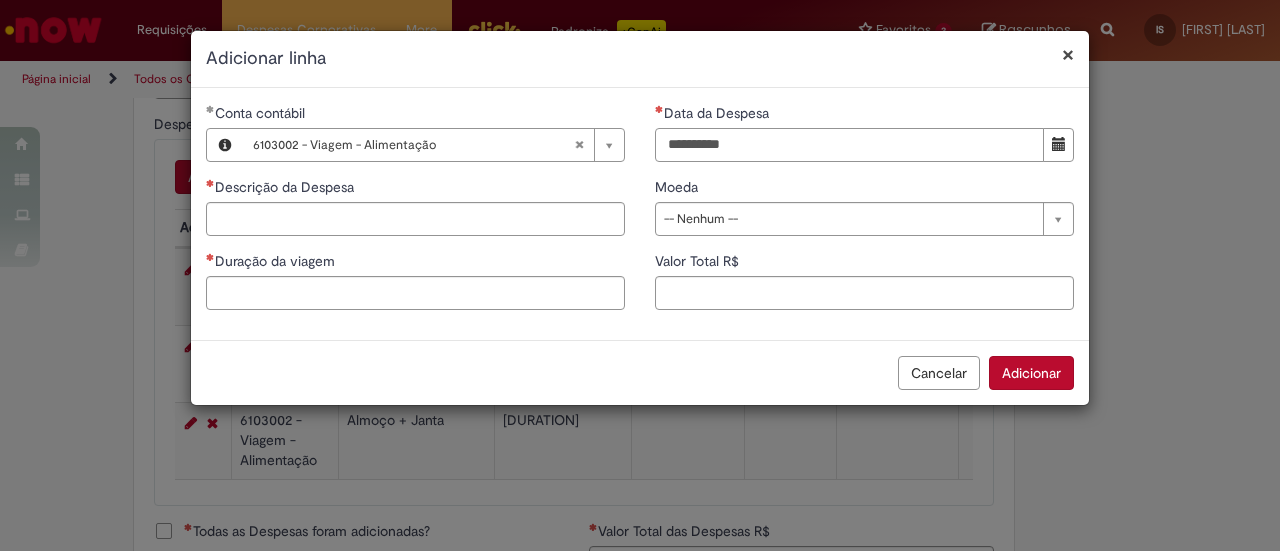 type on "**********" 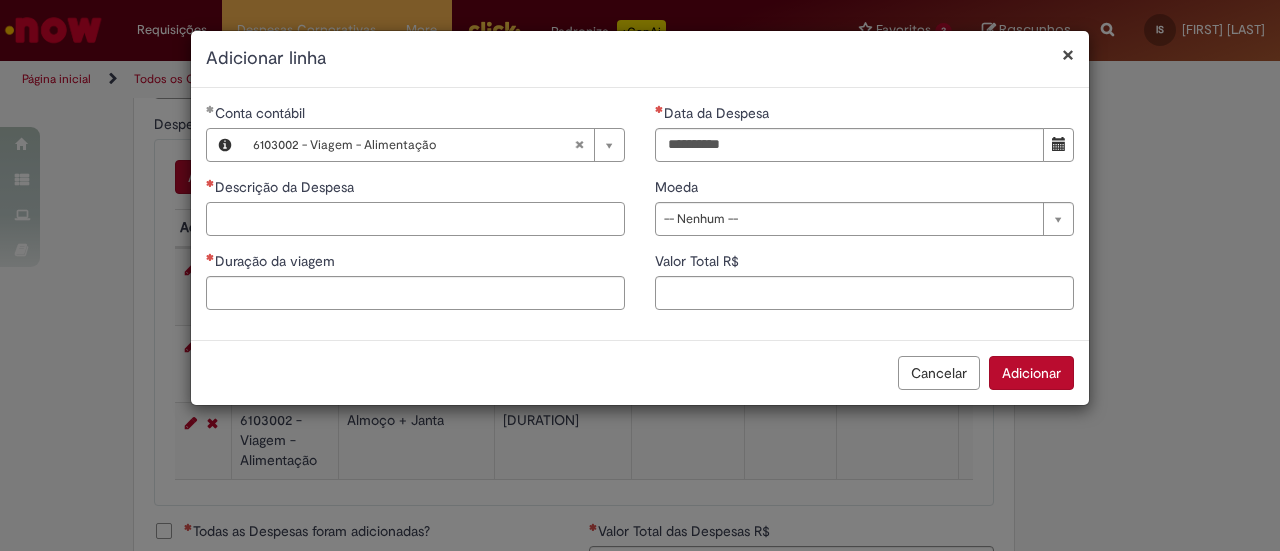 click on "Descrição da Despesa" at bounding box center (415, 219) 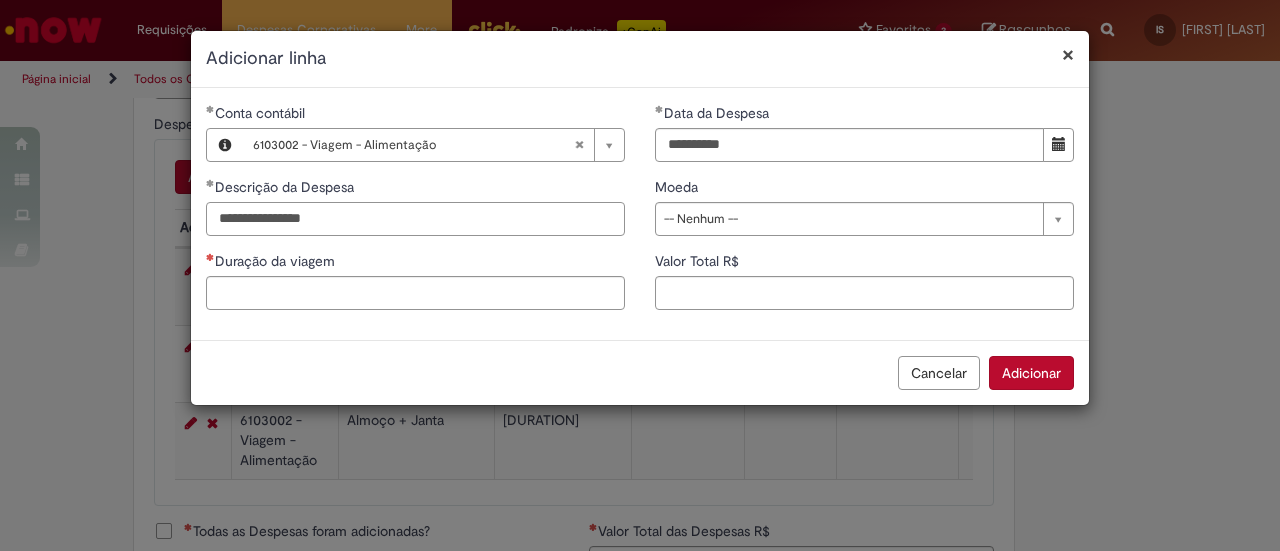 type on "**********" 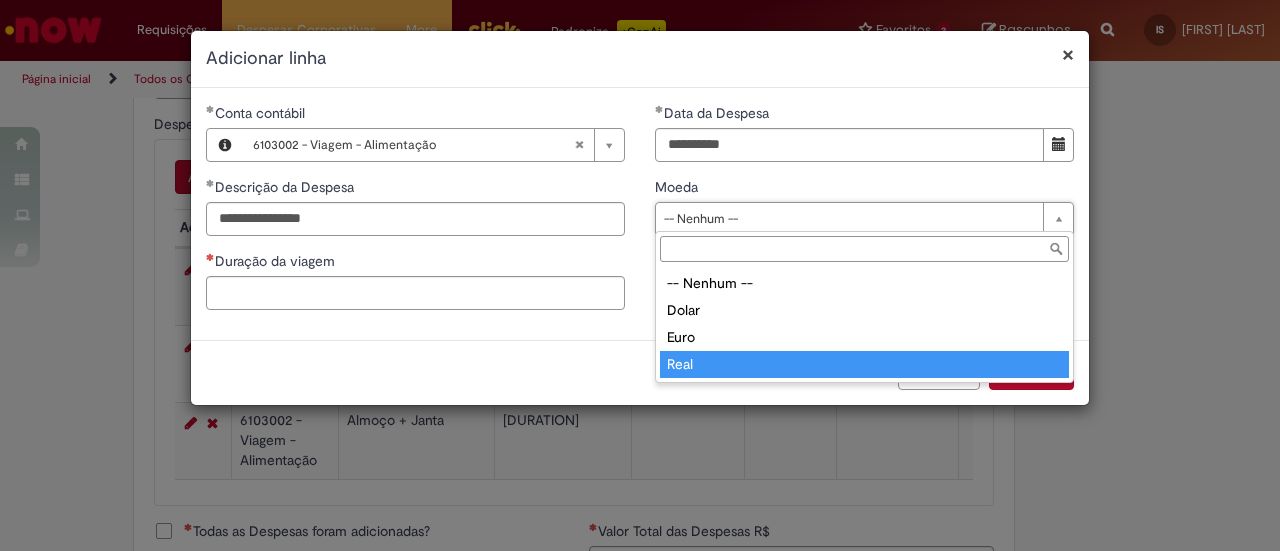 type on "****" 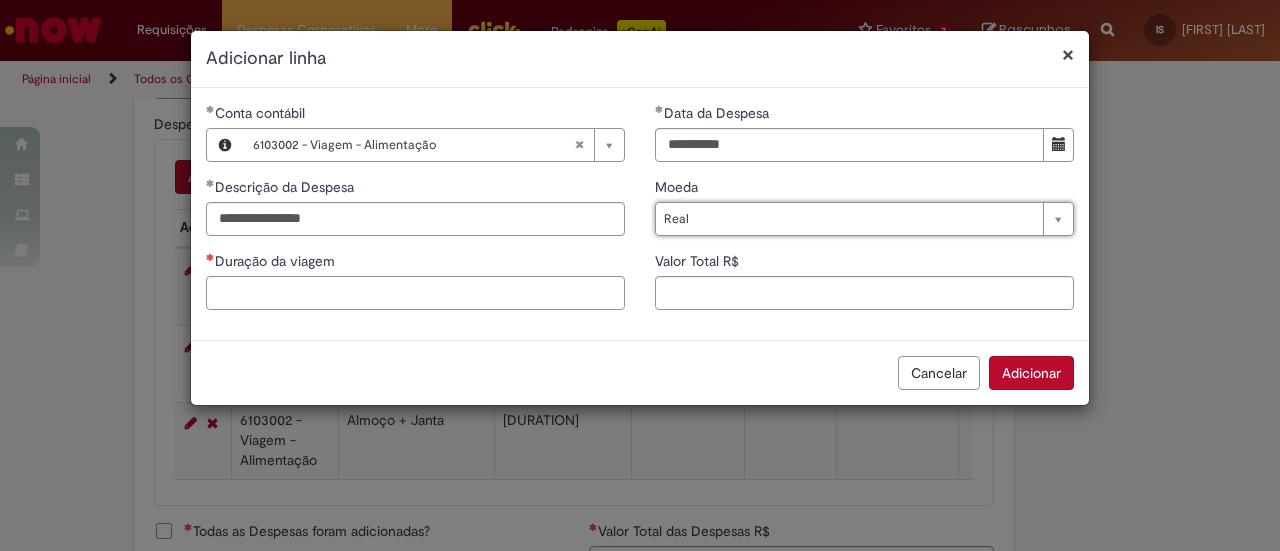 click on "Duração da viagem" at bounding box center [415, 293] 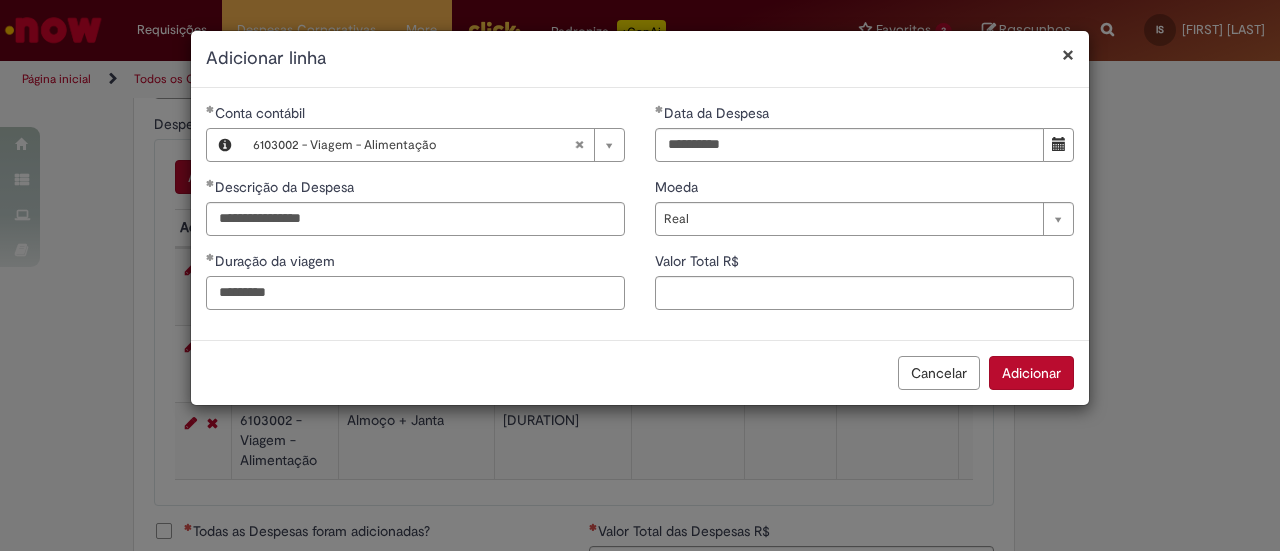 type on "*********" 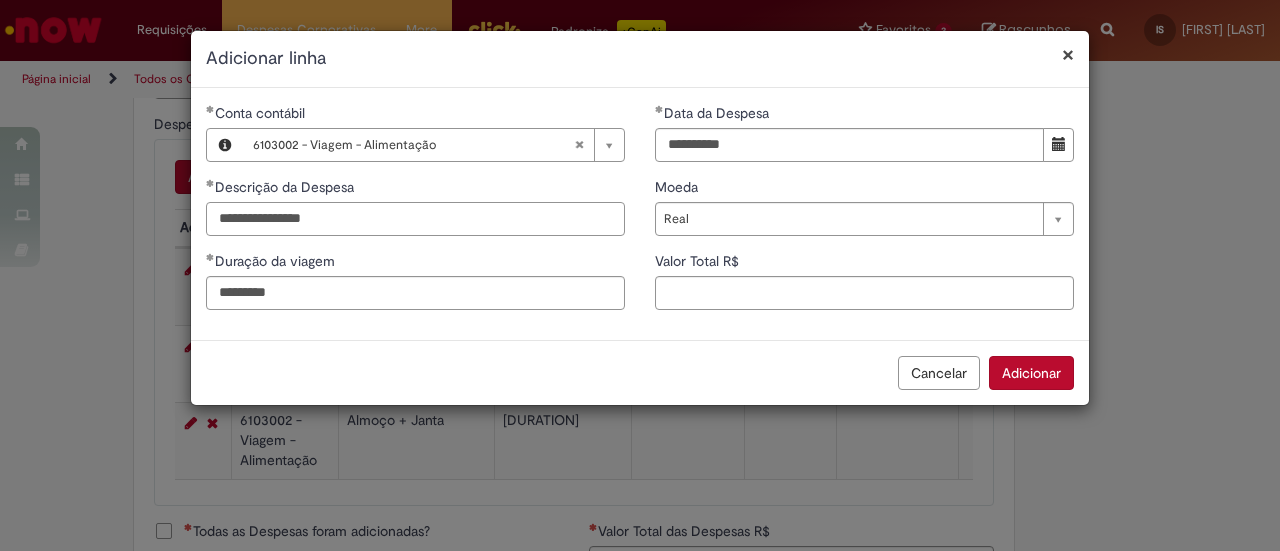 click on "**********" at bounding box center (415, 219) 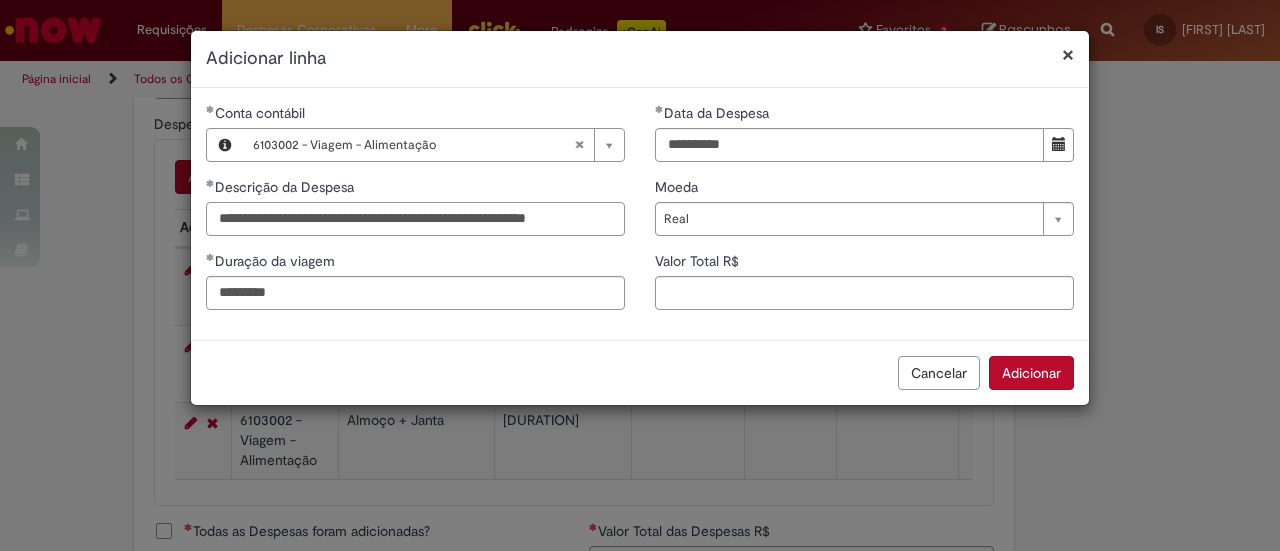 type on "**********" 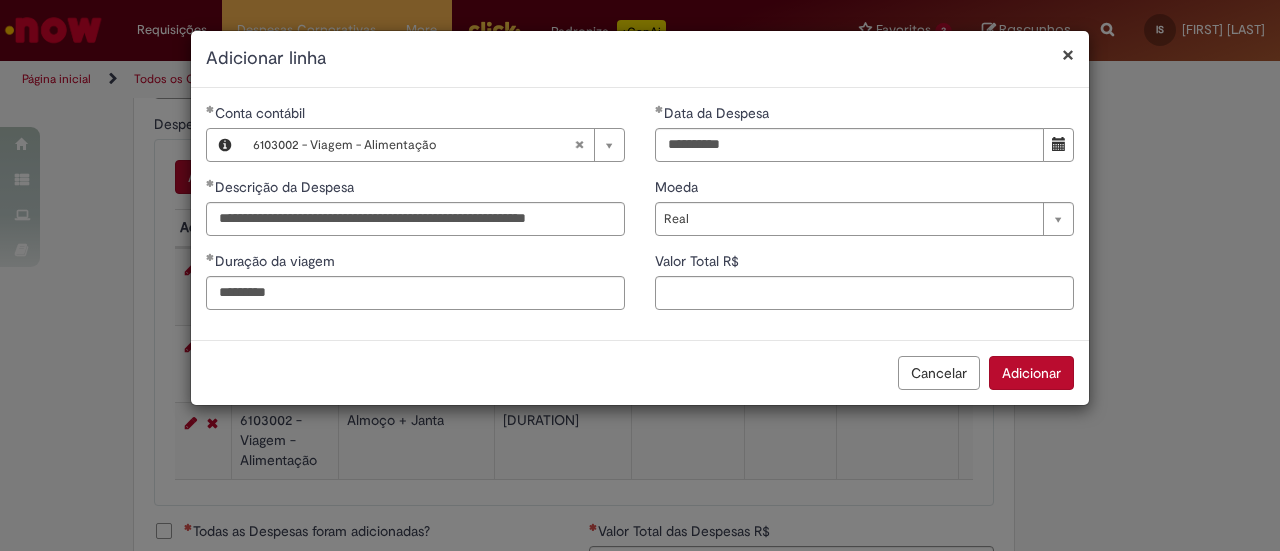 click on "Valor Total R$" at bounding box center (699, 261) 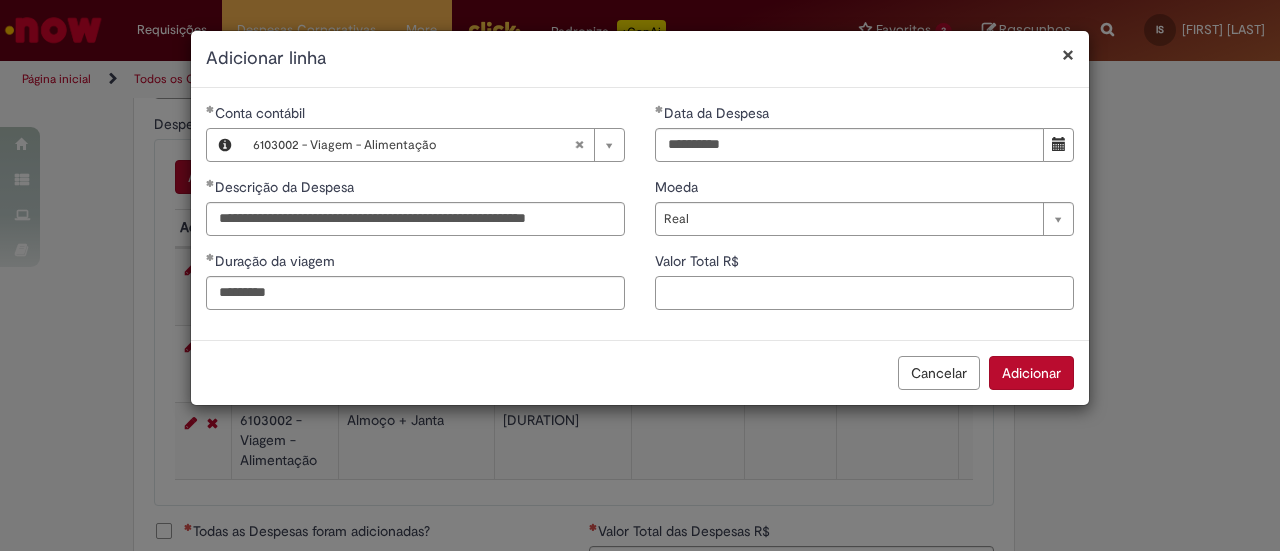 click on "Valor Total R$" at bounding box center (864, 293) 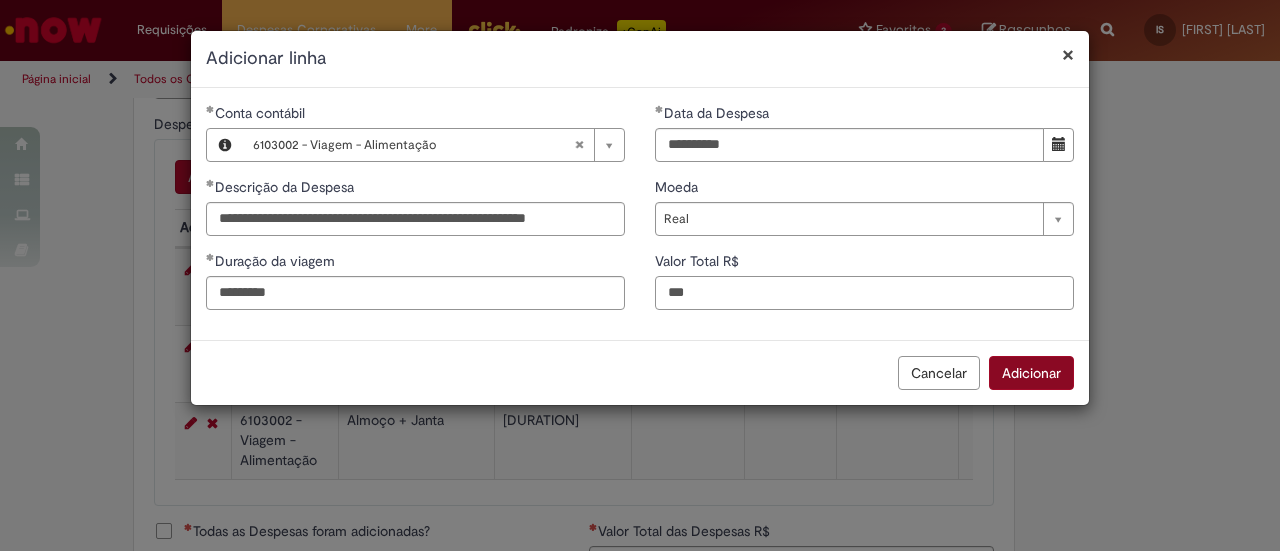 type on "***" 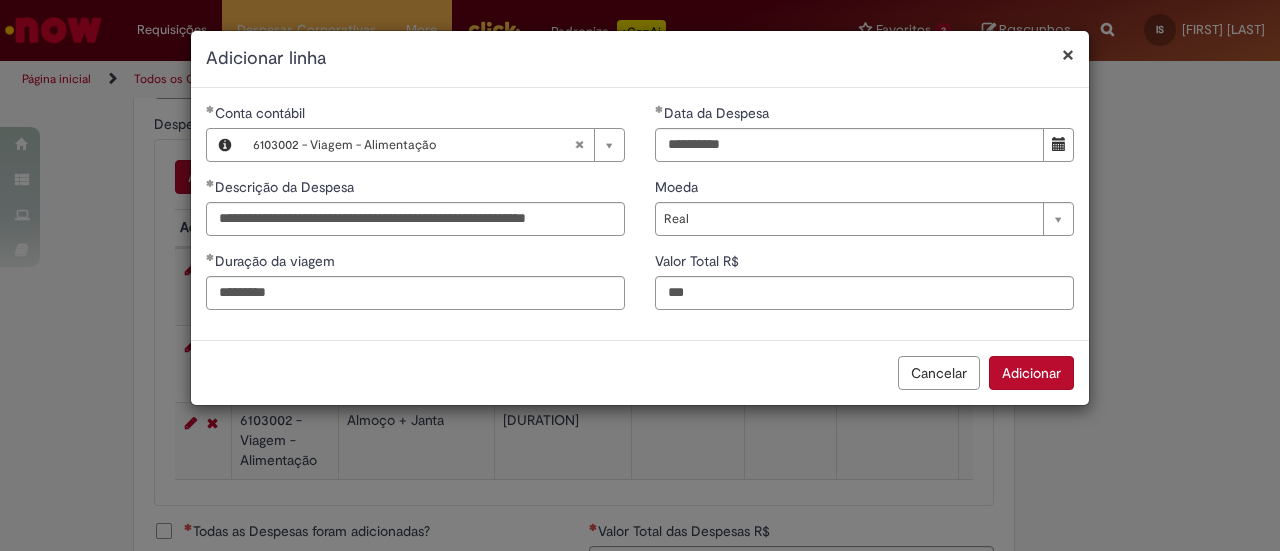 click on "Adicionar" at bounding box center (1031, 373) 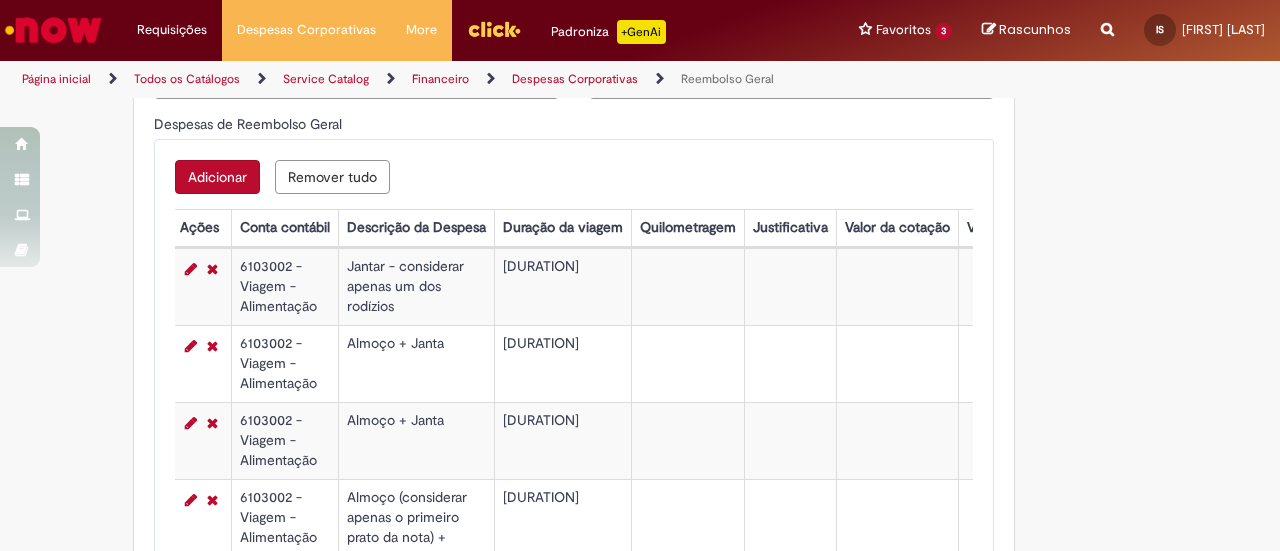 click on "Adicionar" at bounding box center (217, 177) 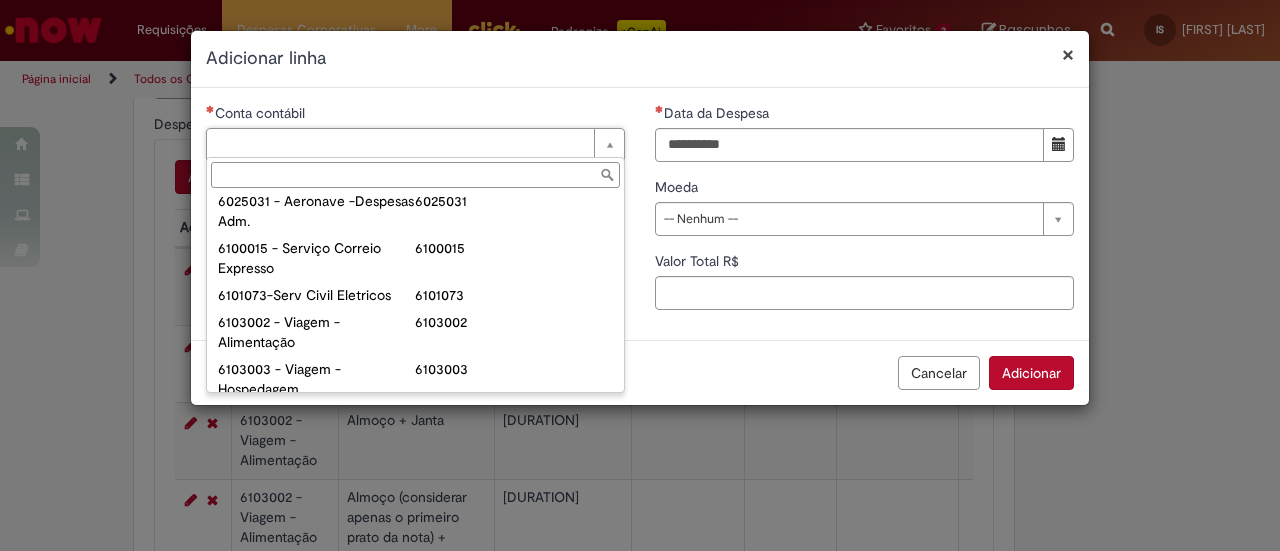 scroll, scrollTop: 725, scrollLeft: 0, axis: vertical 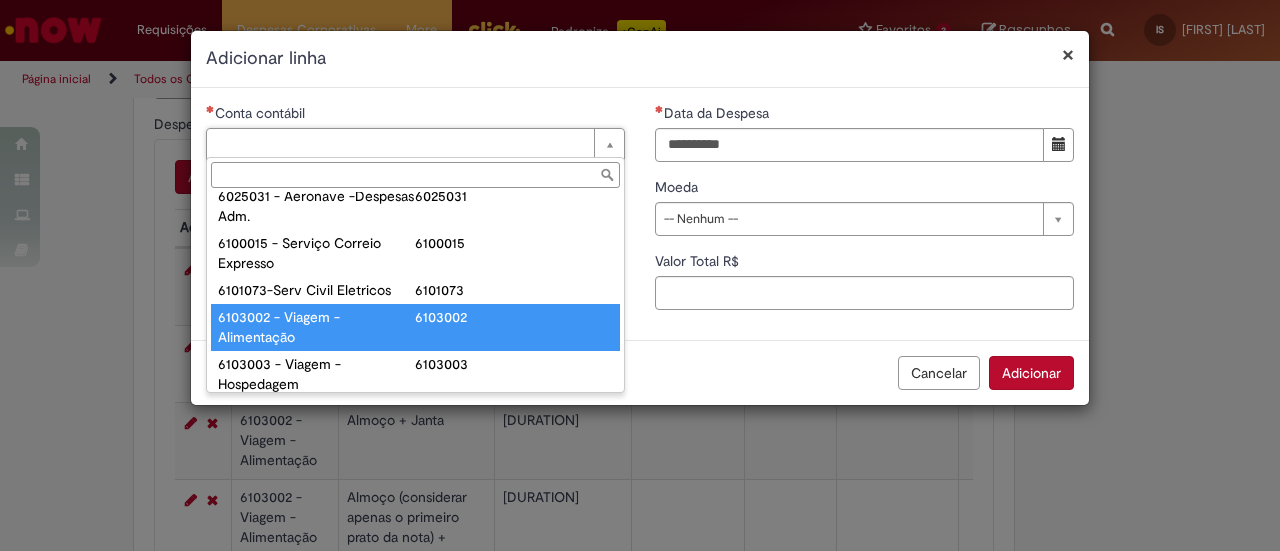 type on "**********" 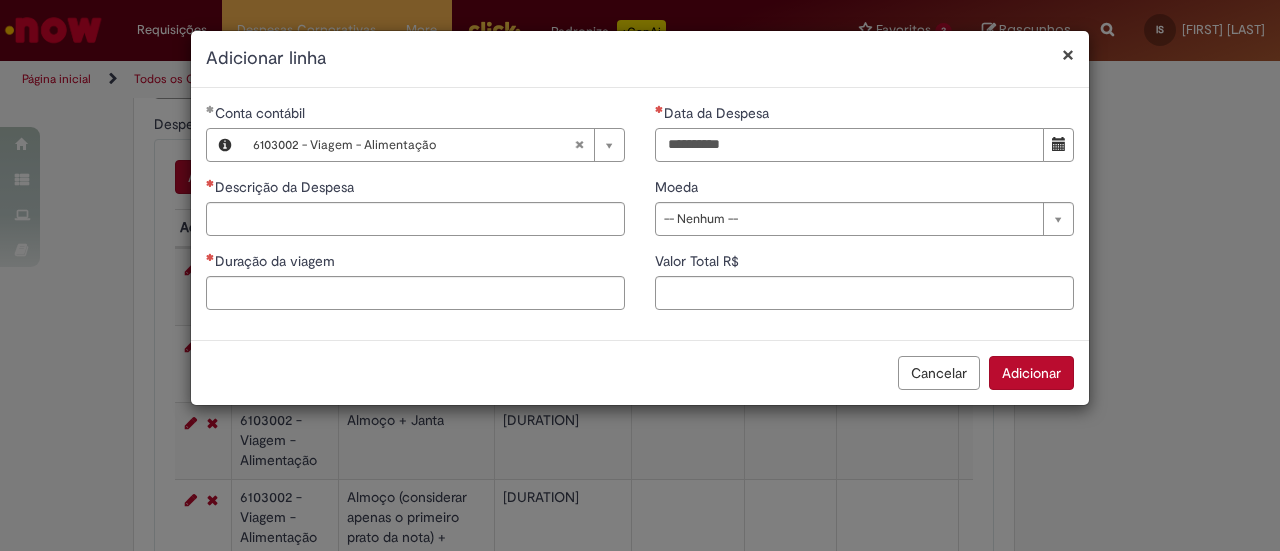 click on "Data da Despesa" at bounding box center [849, 145] 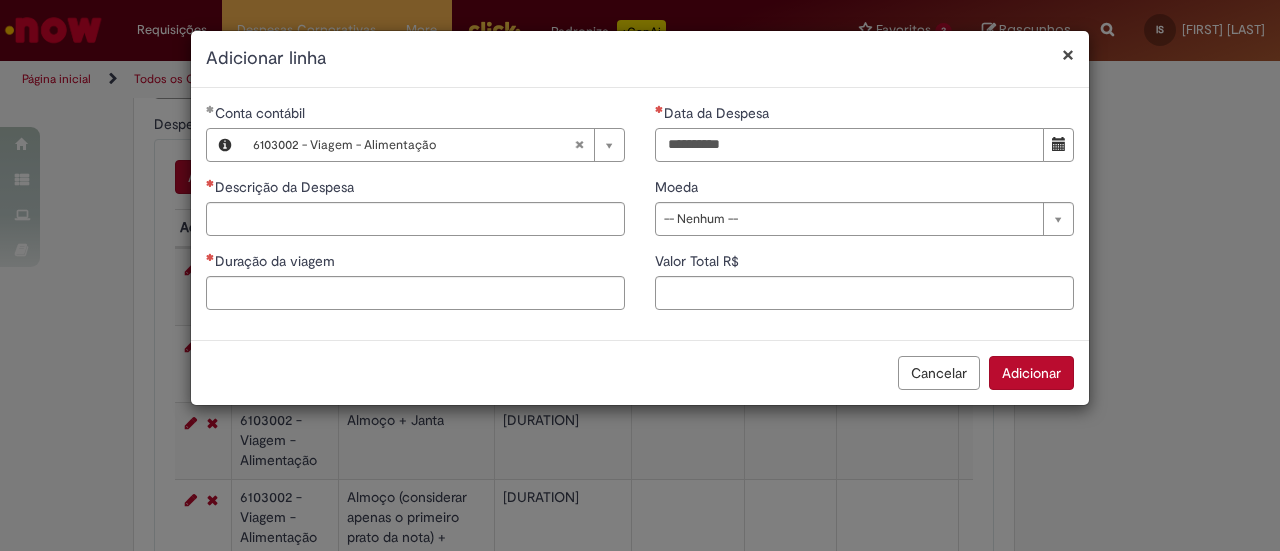type on "**********" 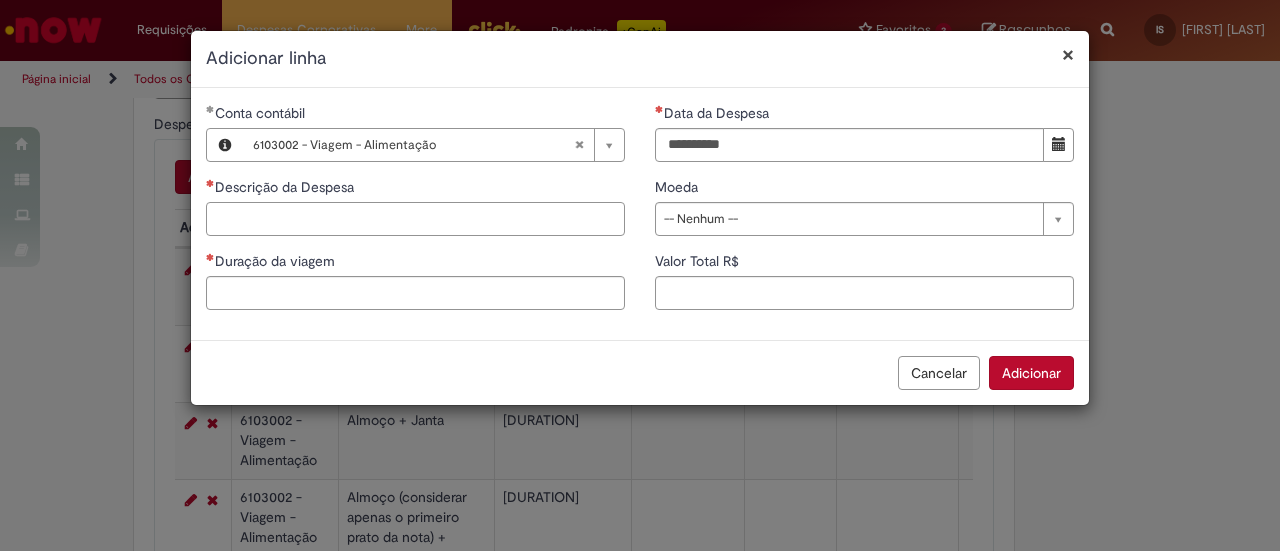 click on "Descrição da Despesa" at bounding box center (415, 219) 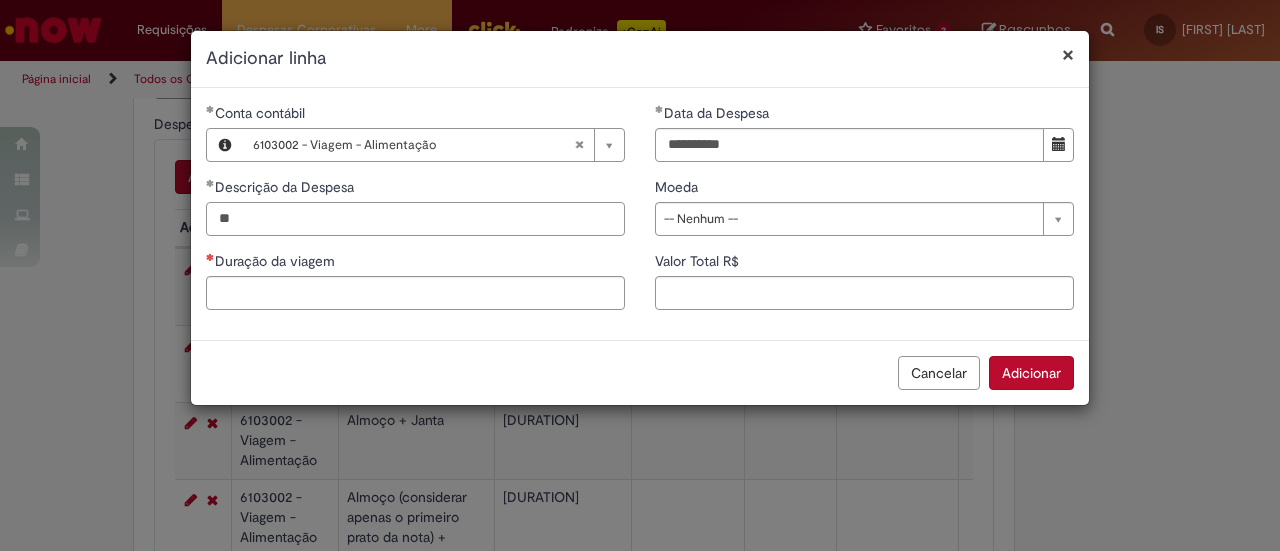 type on "*" 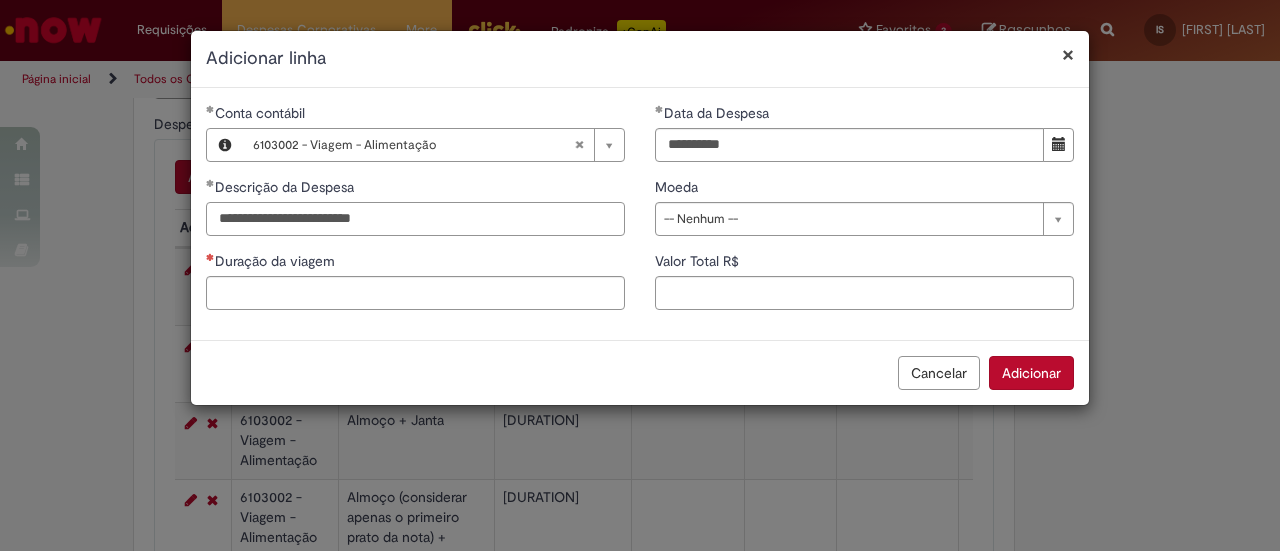 type on "**********" 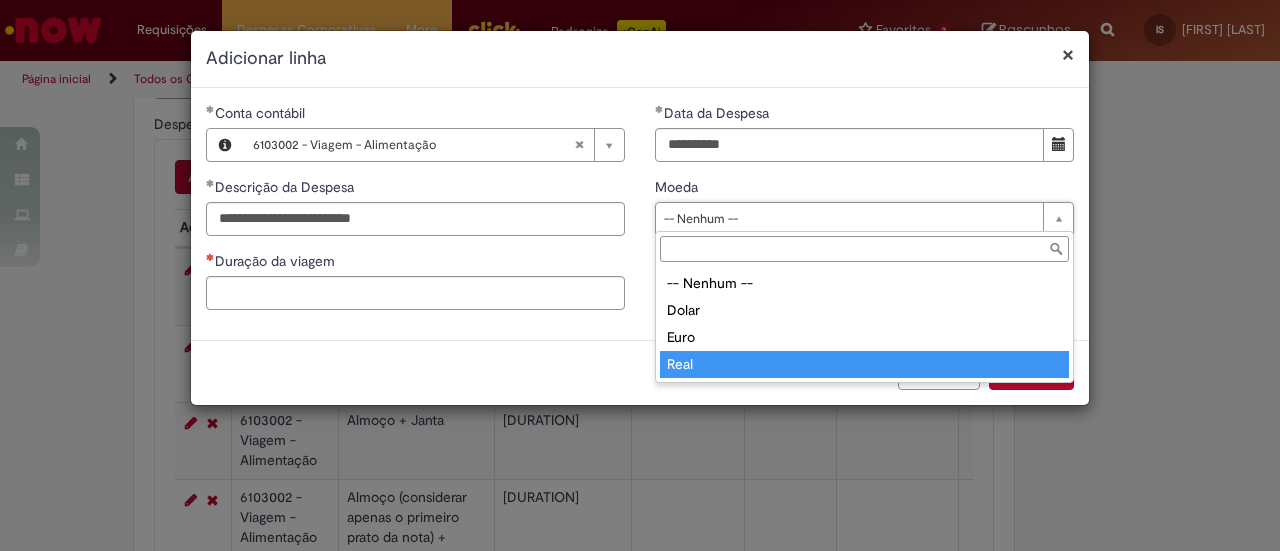 type on "****" 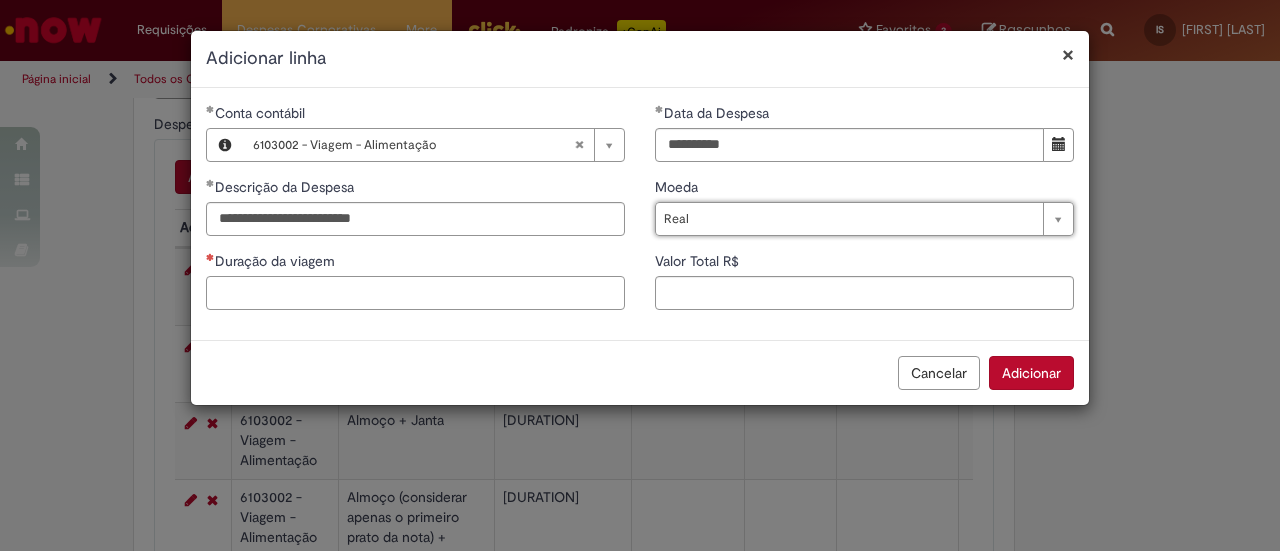 click on "Duração da viagem" at bounding box center [415, 293] 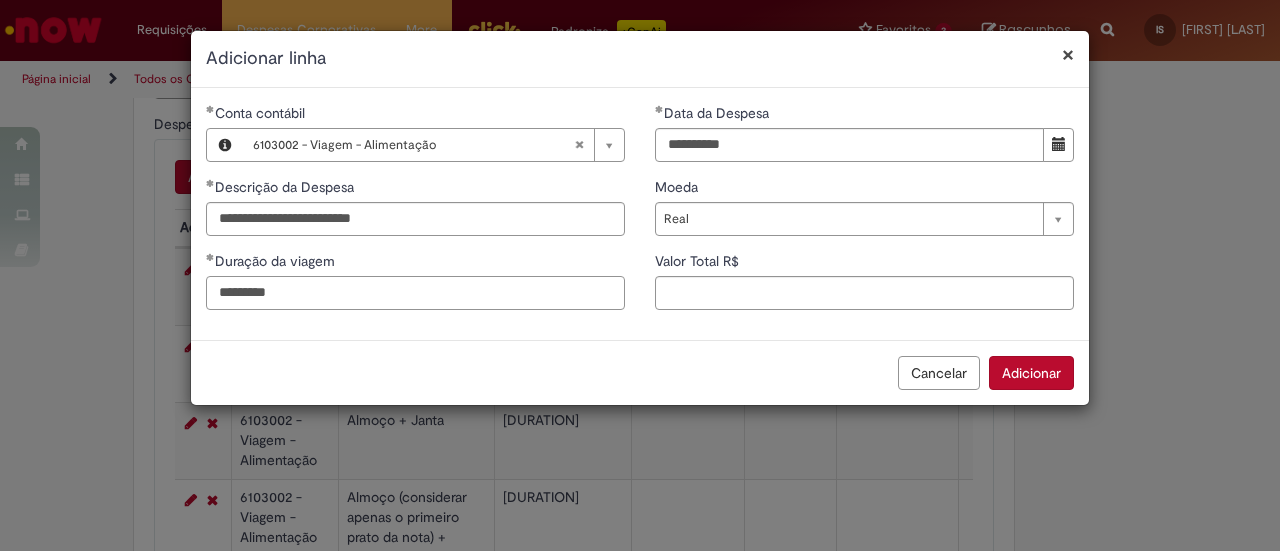 type on "*********" 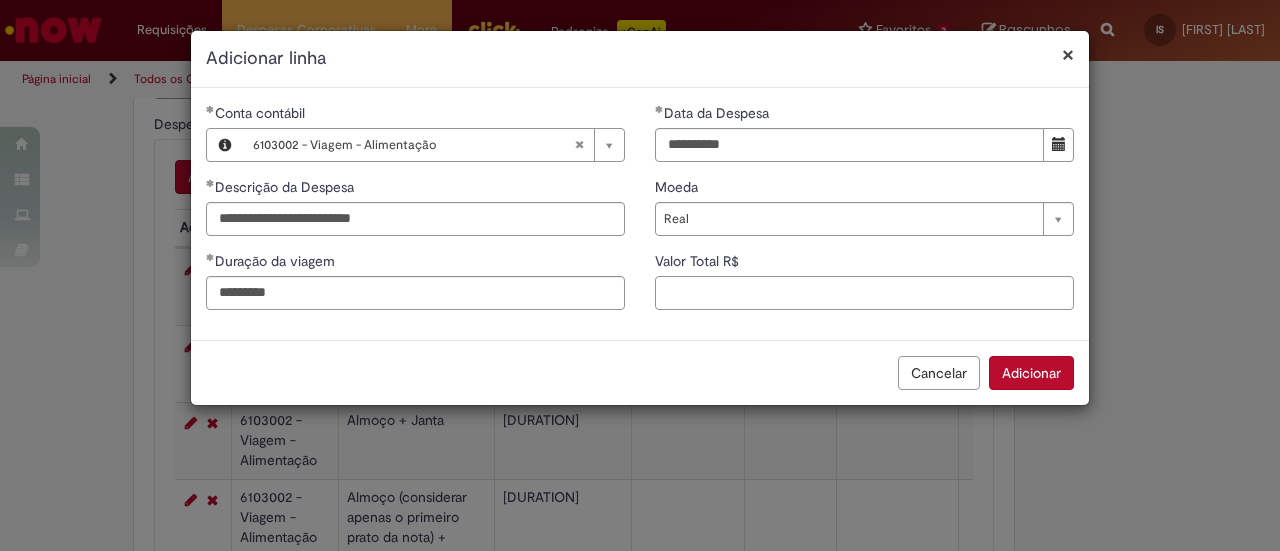 click on "Valor Total R$" at bounding box center [864, 293] 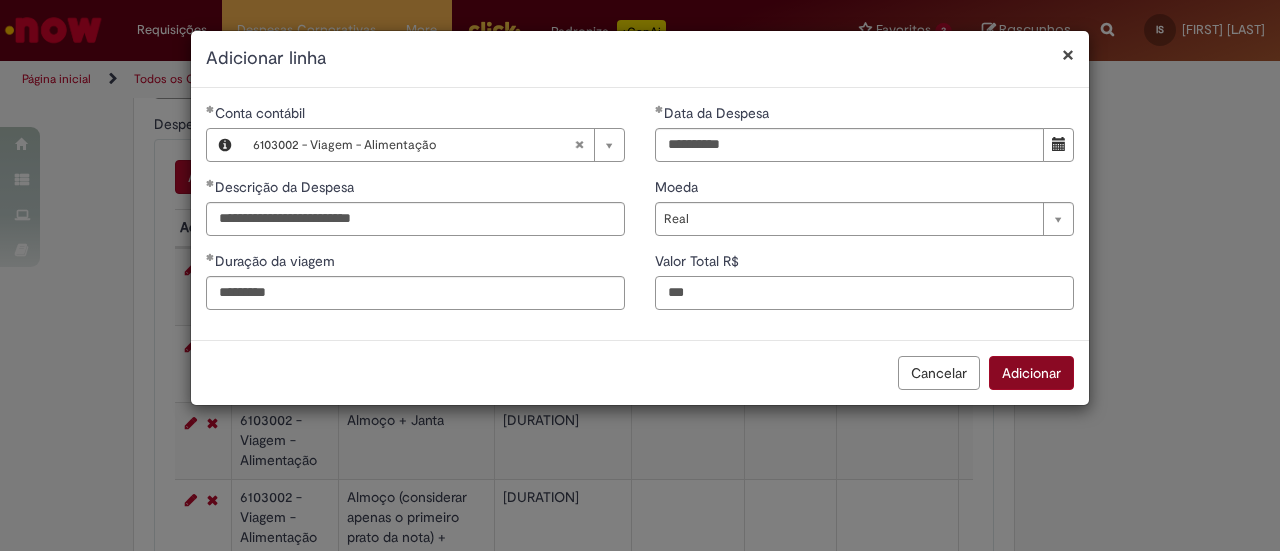 type on "***" 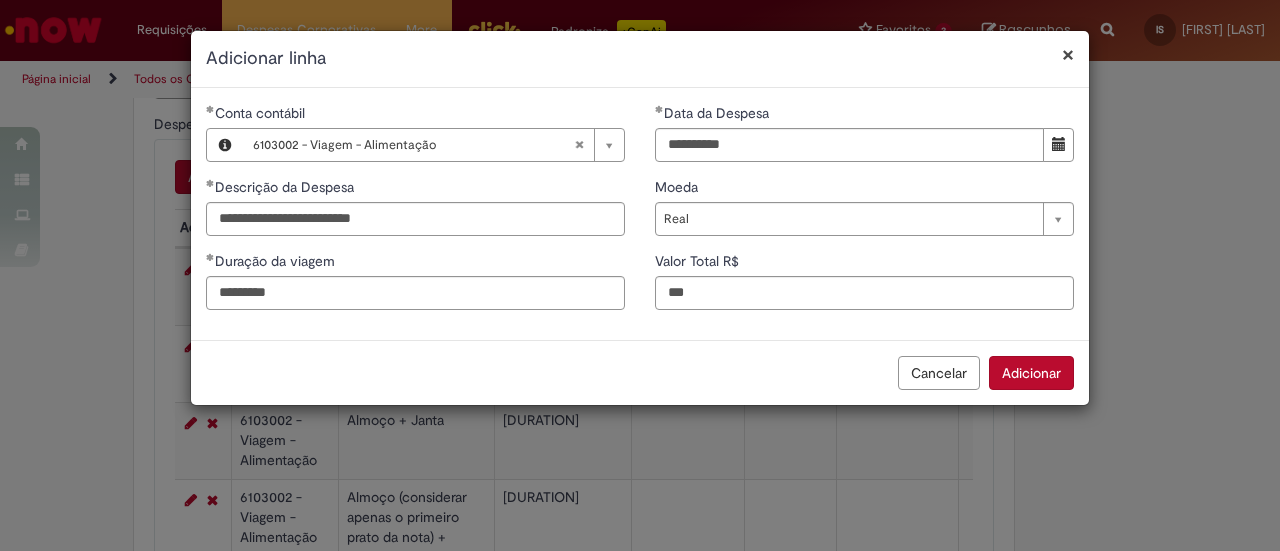 click on "Adicionar" at bounding box center (1031, 373) 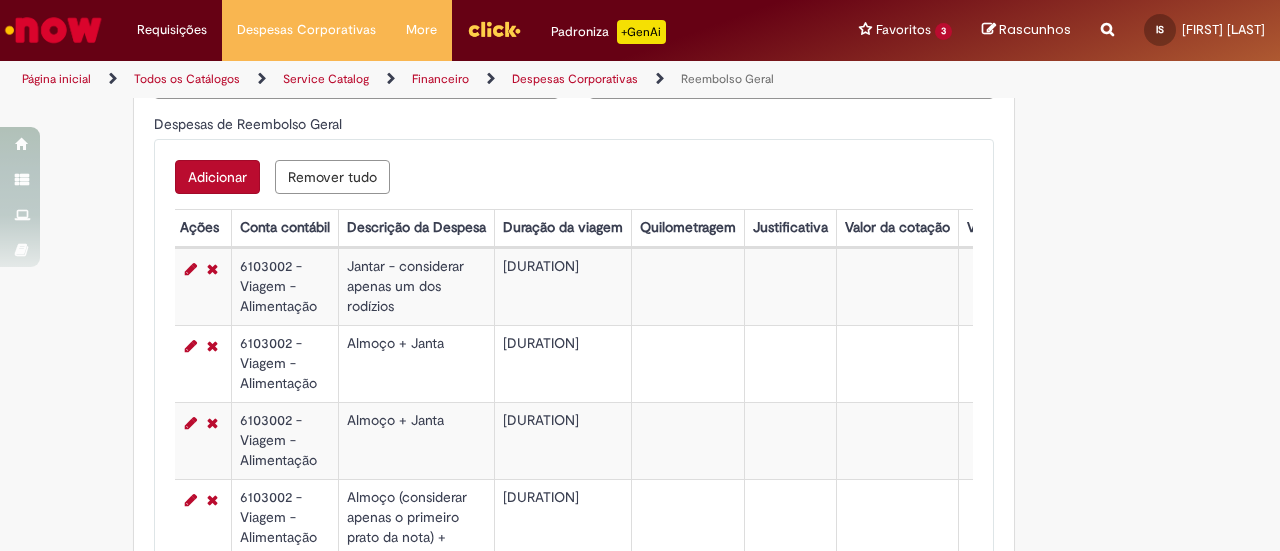 click on "Adicionar" at bounding box center (217, 177) 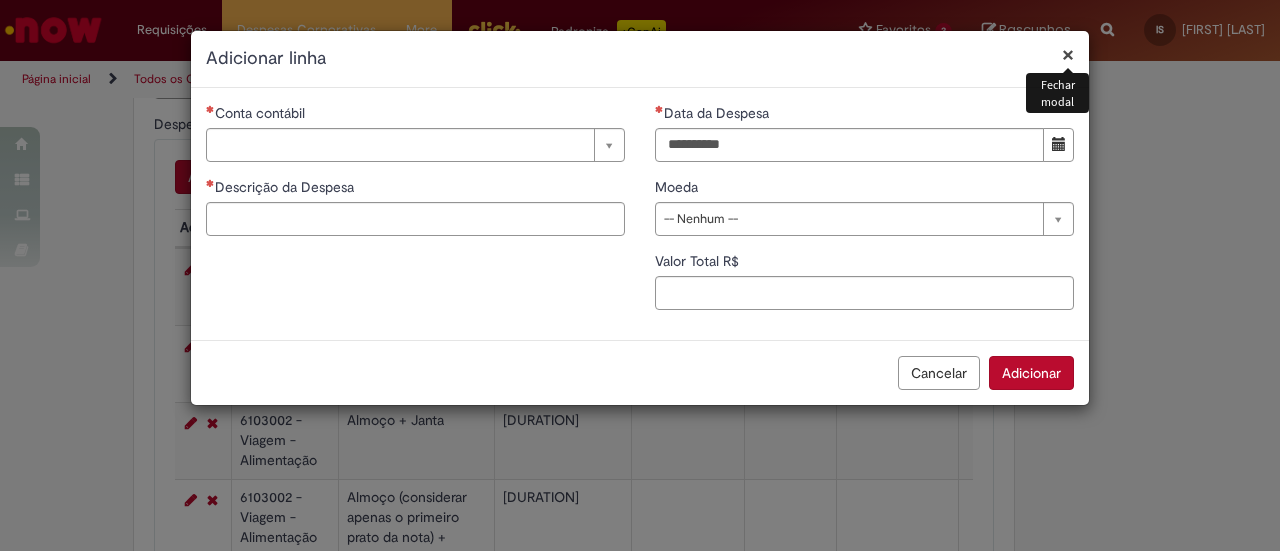 click on "Conta contábil" at bounding box center (415, 115) 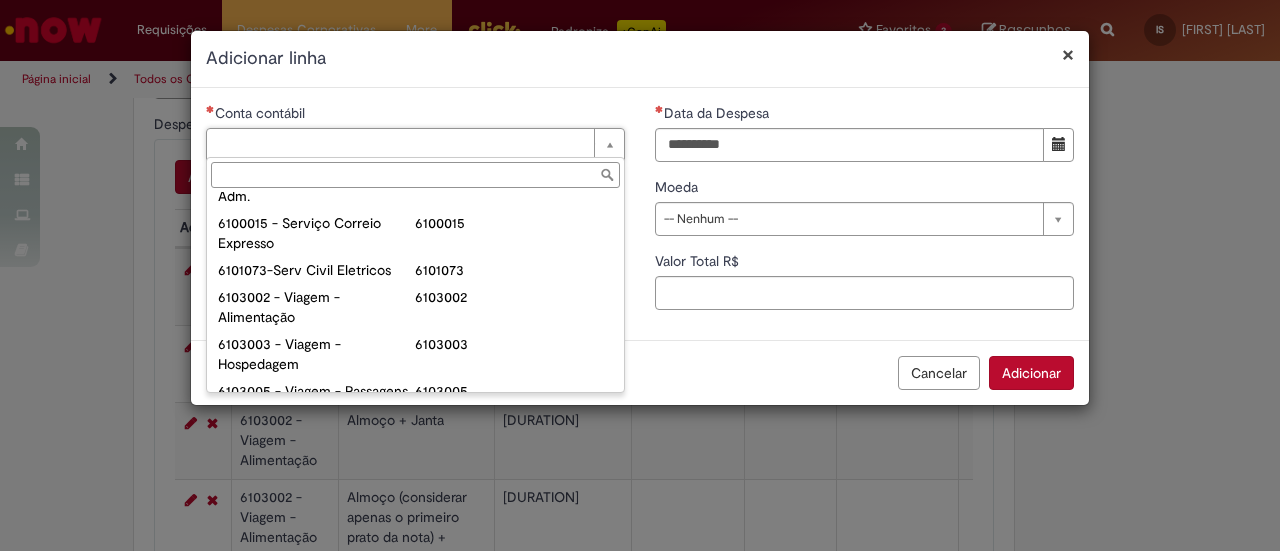 scroll, scrollTop: 747, scrollLeft: 0, axis: vertical 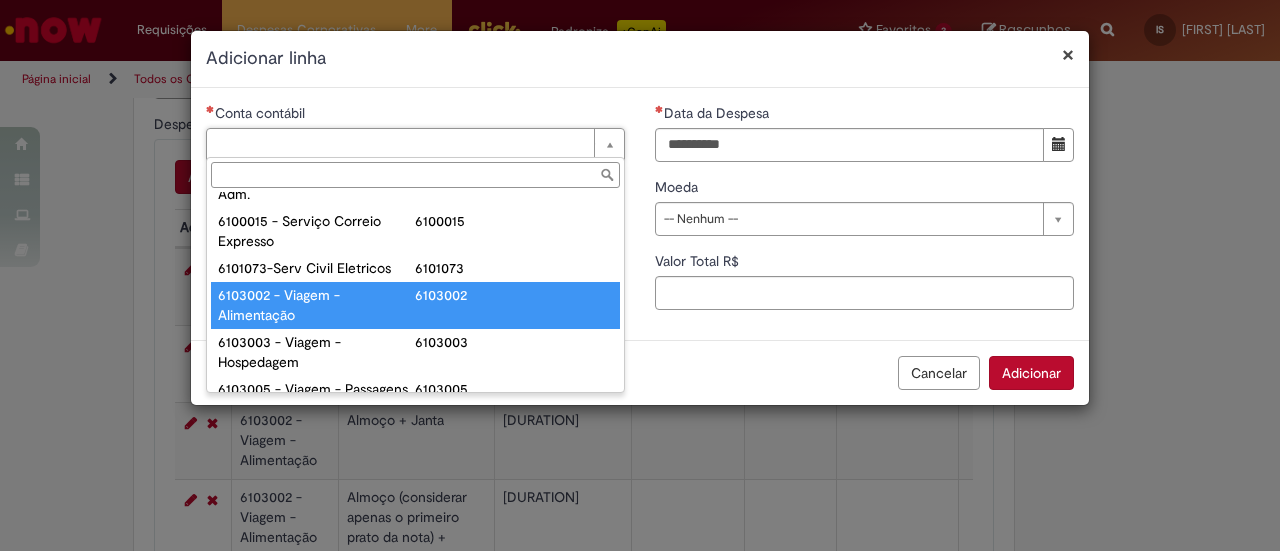 type on "**********" 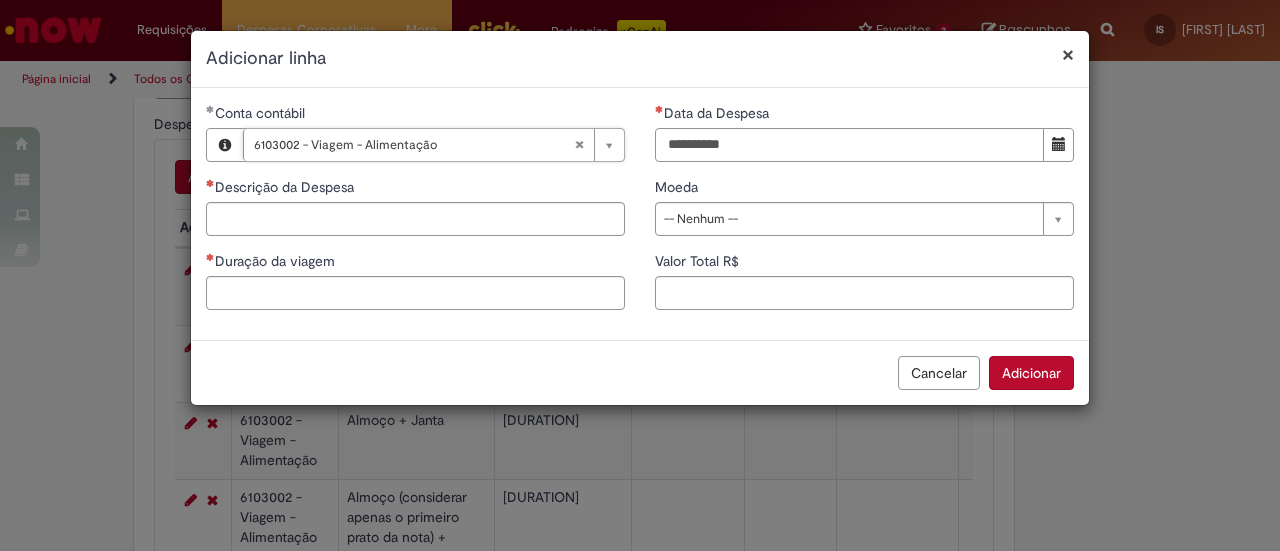 click on "Data da Despesa" at bounding box center [849, 145] 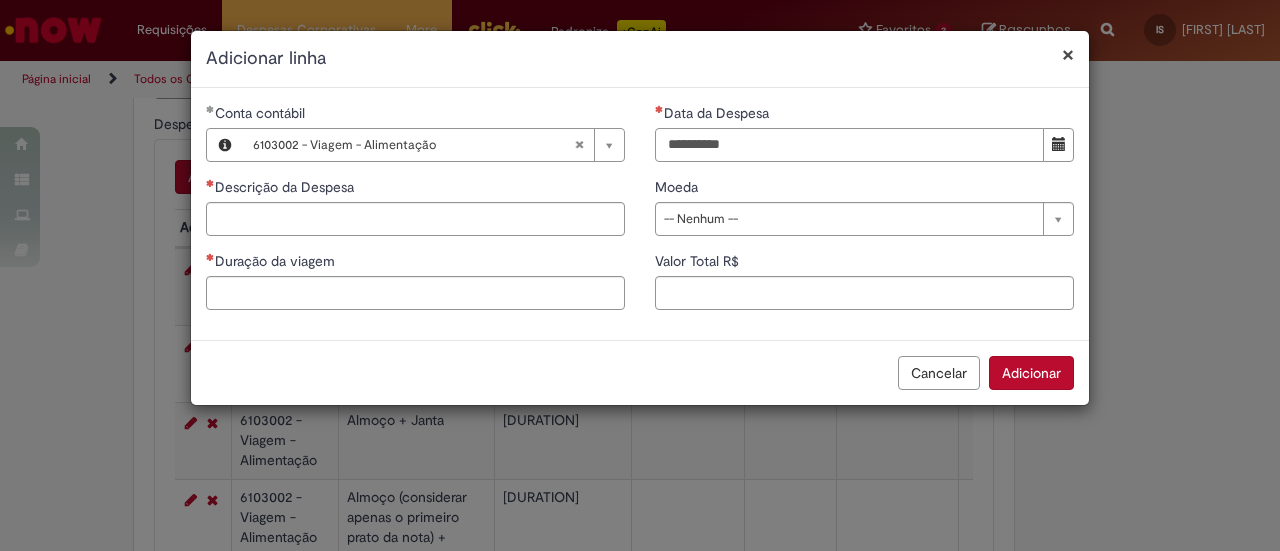 type on "**********" 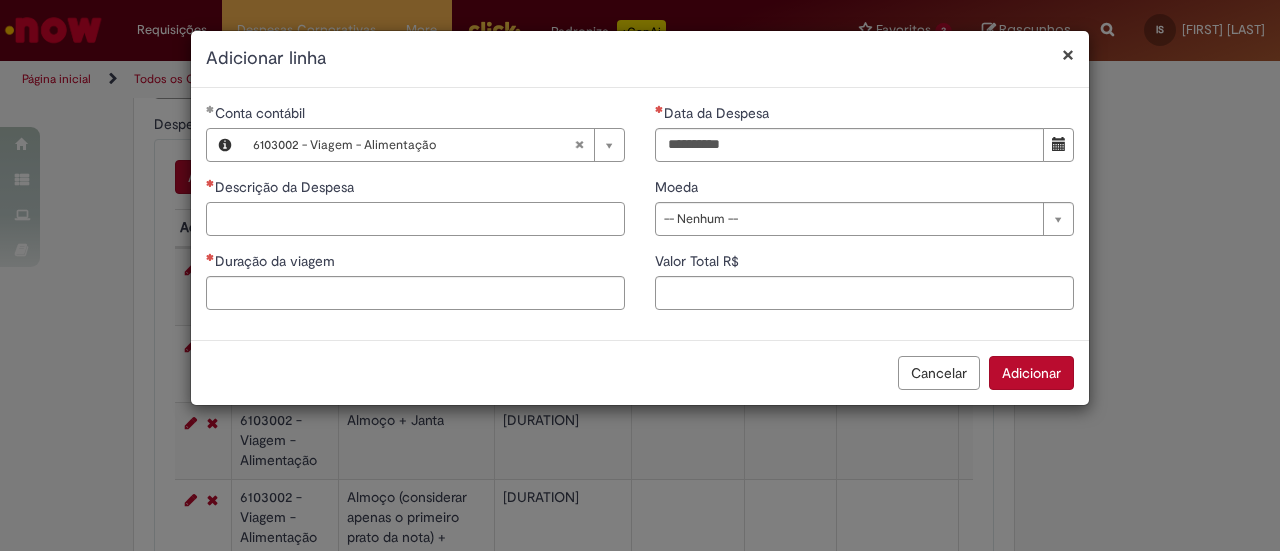 click on "Descrição da Despesa" at bounding box center [415, 219] 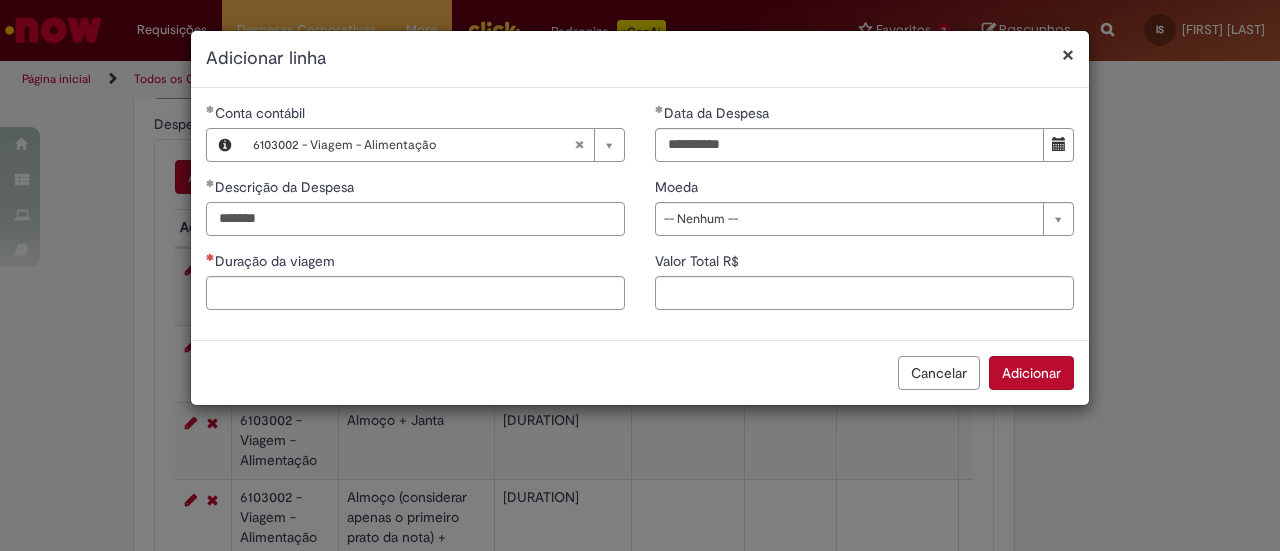 type on "*******" 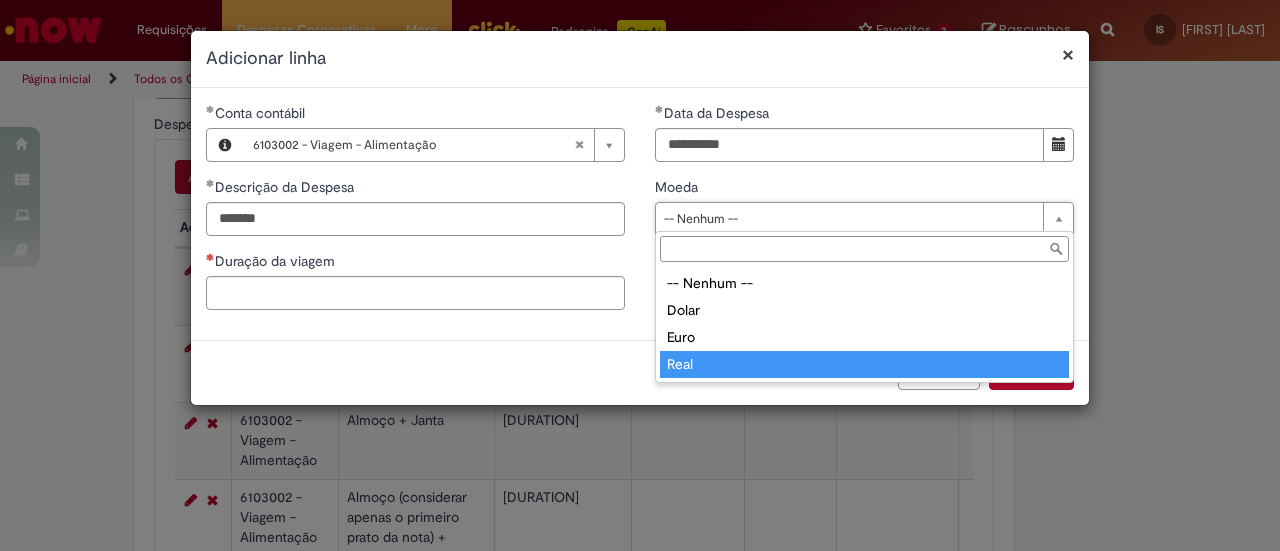 type on "****" 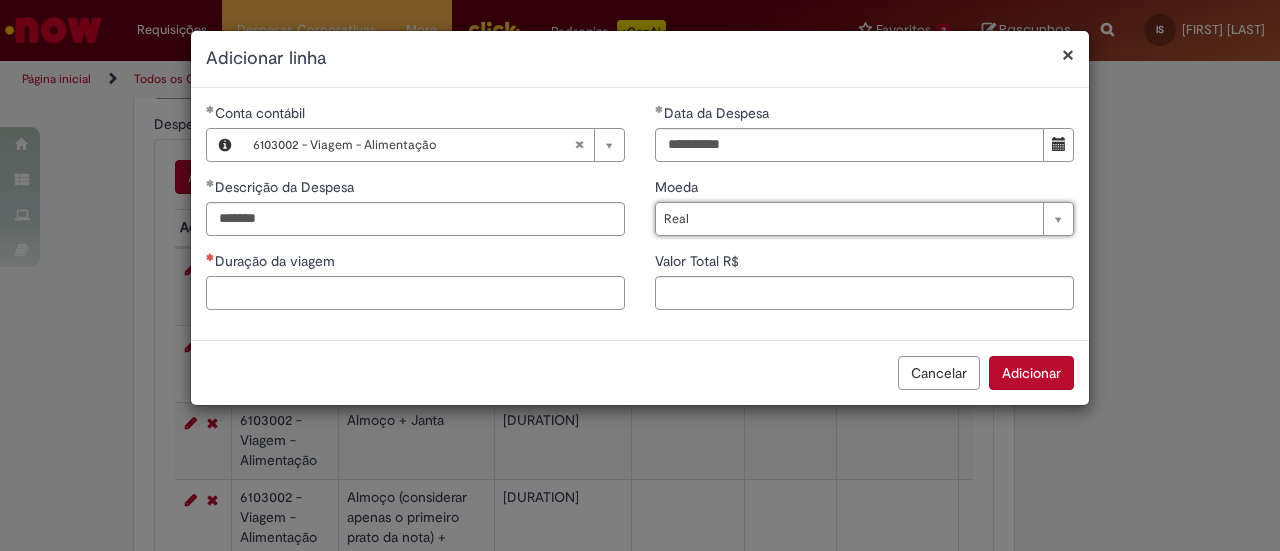 click on "Duração da viagem" at bounding box center [415, 293] 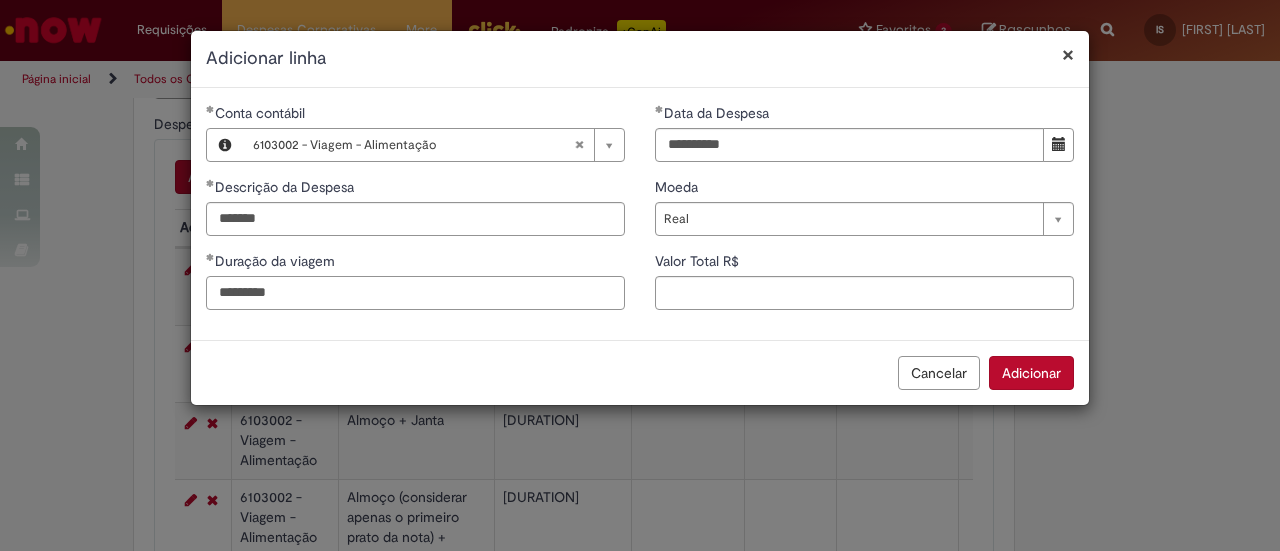 type on "*********" 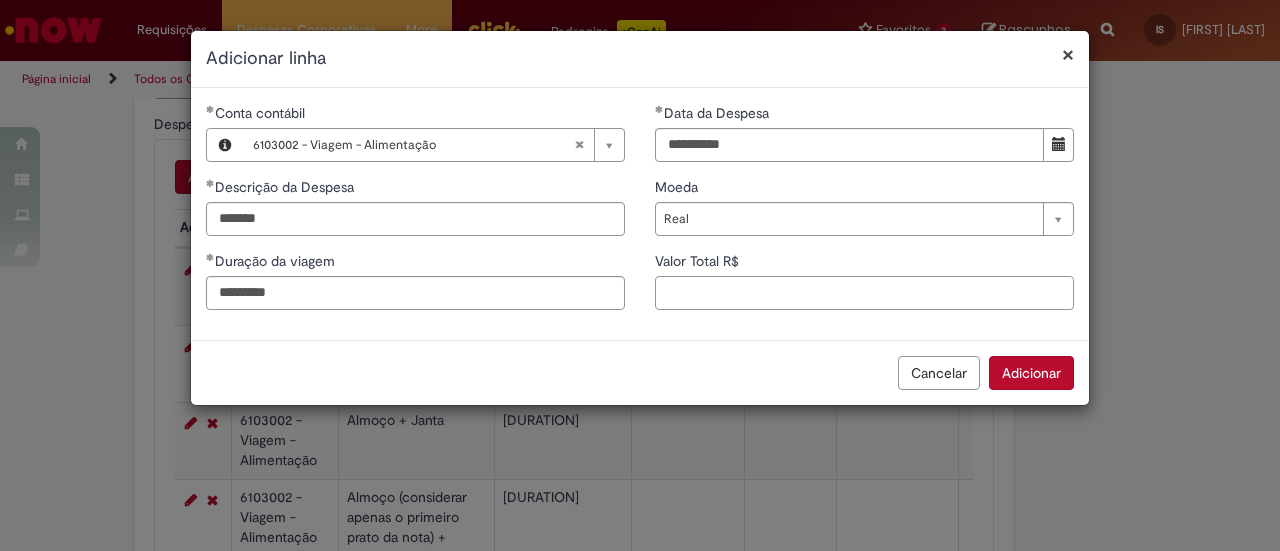 click on "Valor Total R$" at bounding box center (864, 293) 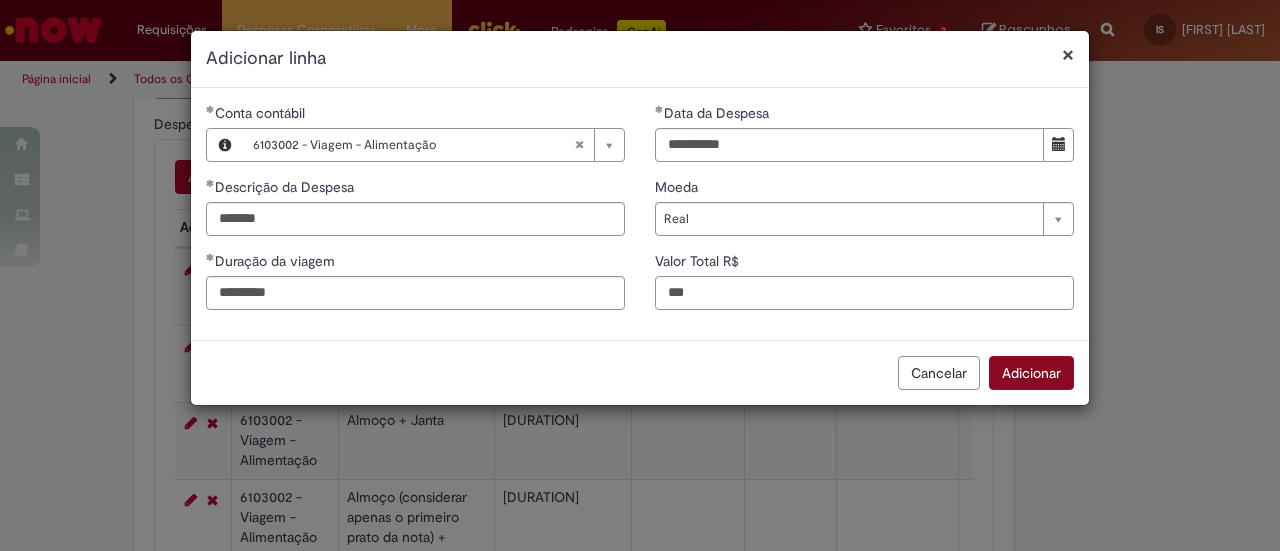 type on "***" 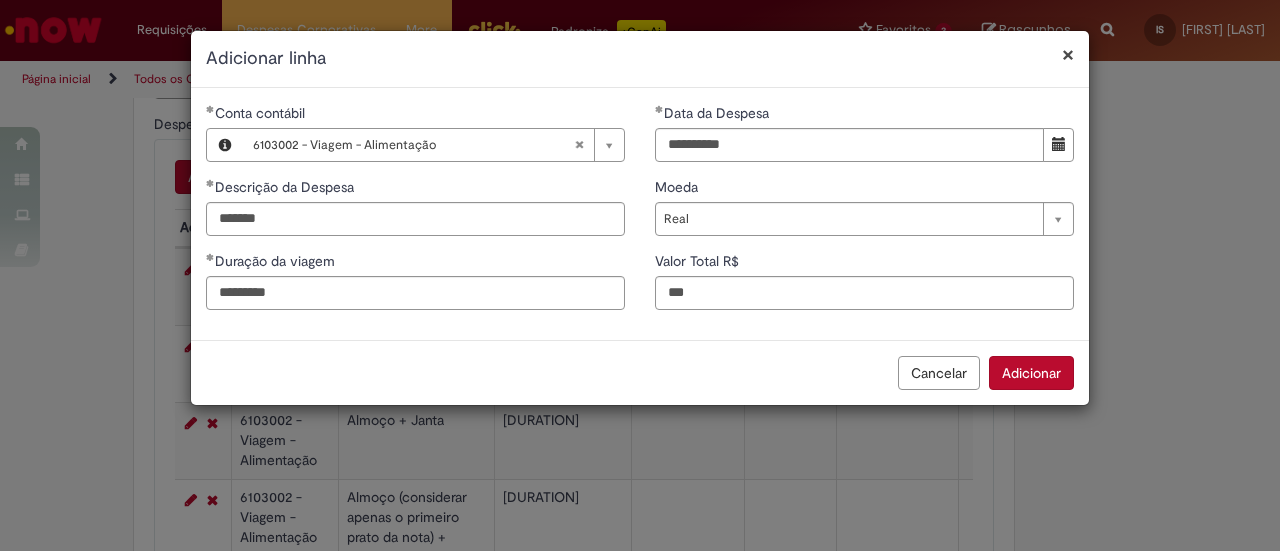 click on "Adicionar" at bounding box center (1031, 373) 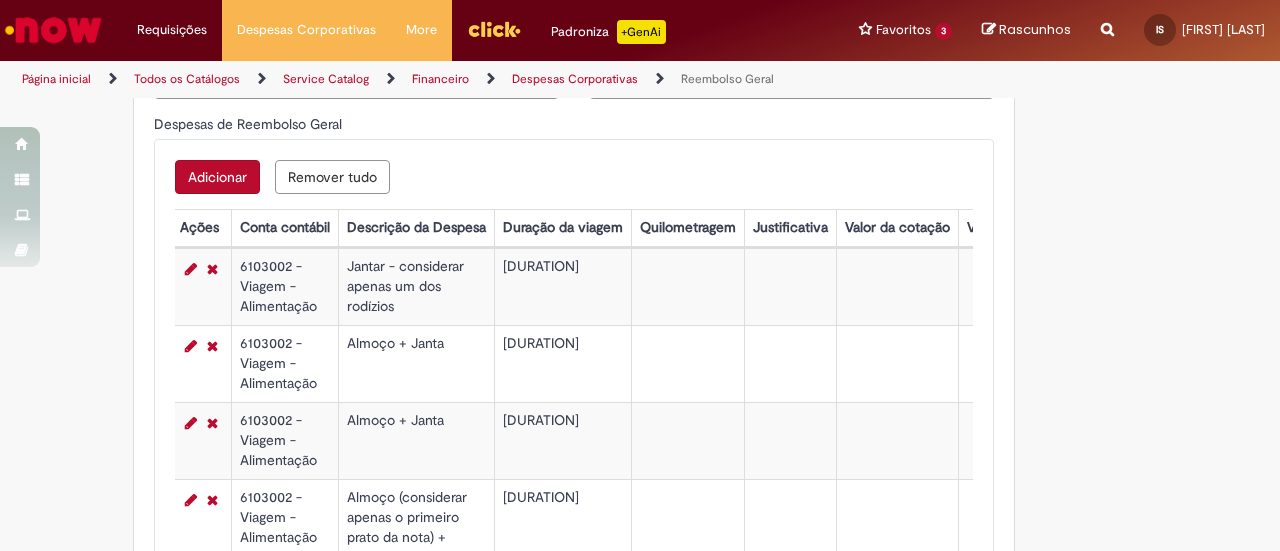 click on "Adicionar" at bounding box center [217, 177] 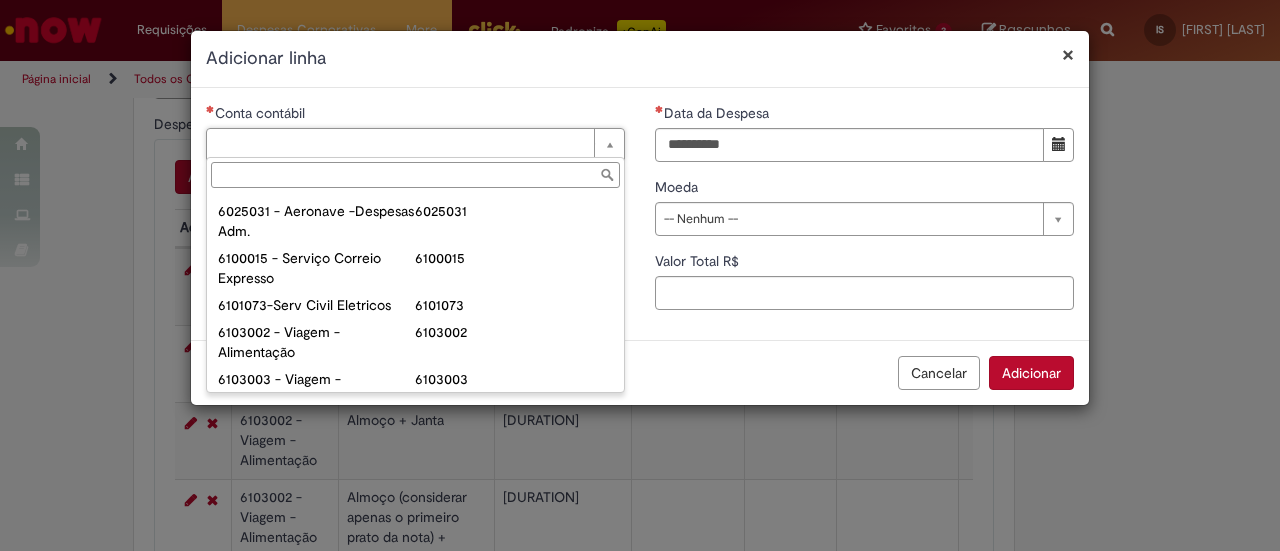 scroll, scrollTop: 779, scrollLeft: 0, axis: vertical 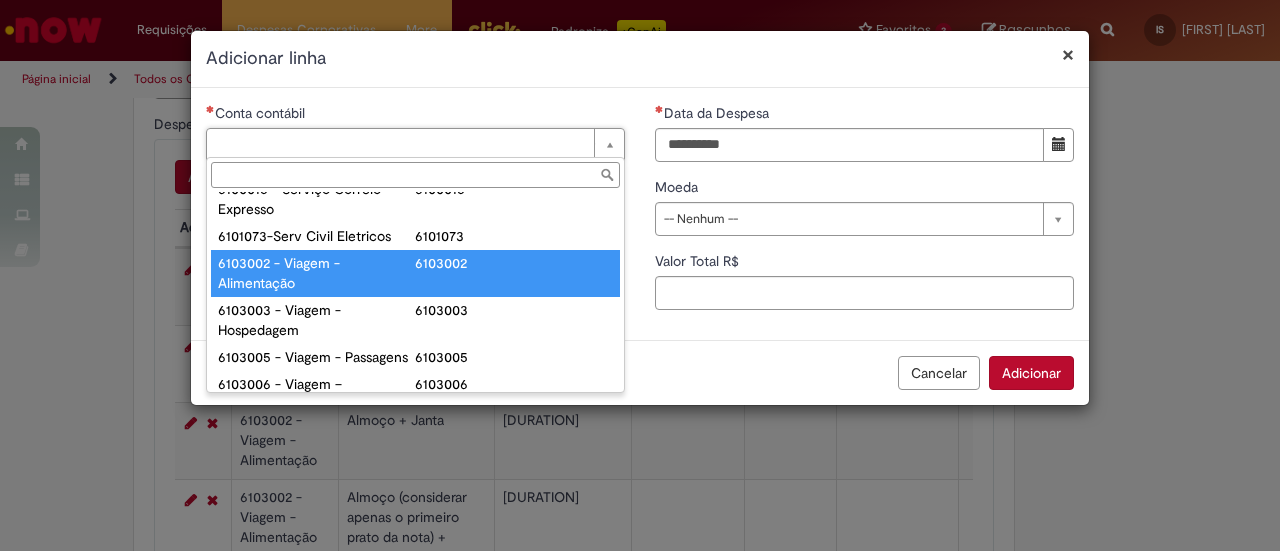 type on "**********" 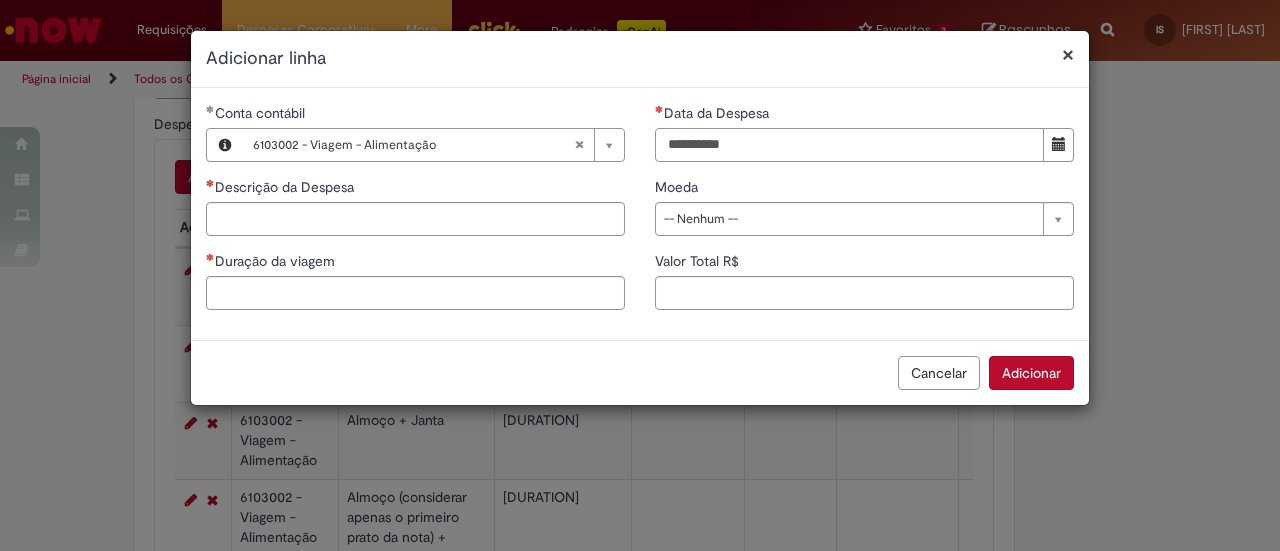 click on "Data da Despesa" at bounding box center [849, 145] 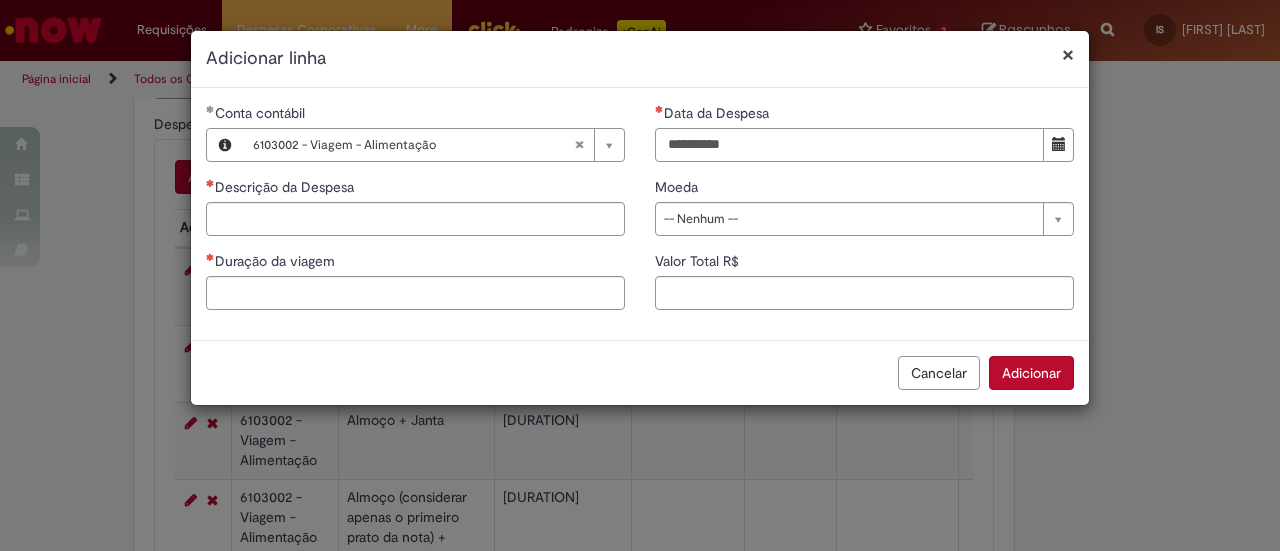 type on "**********" 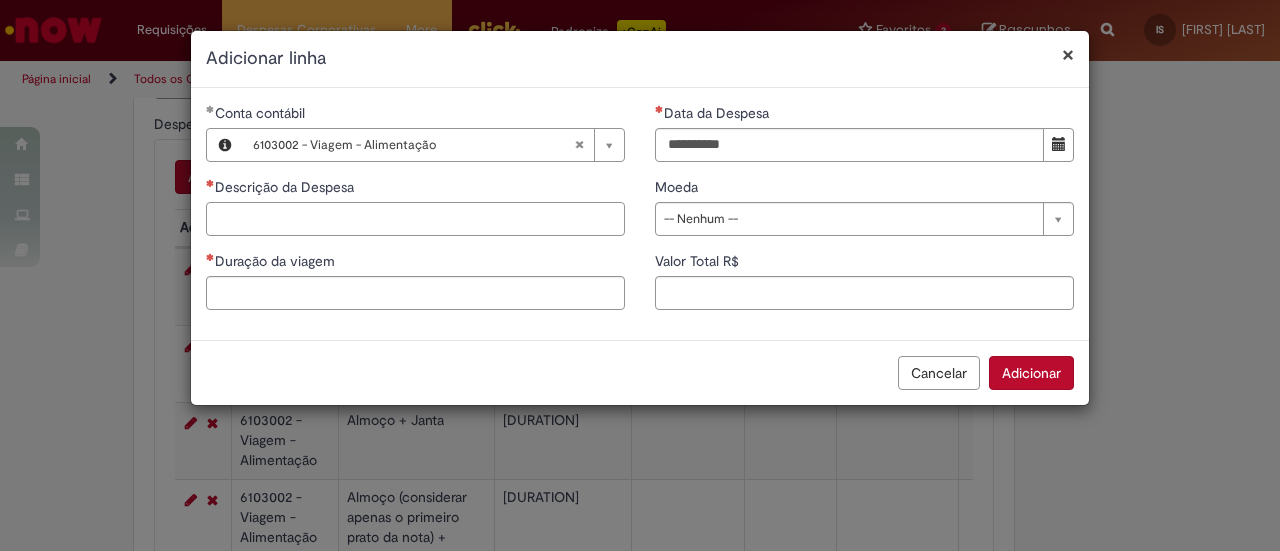 click on "Descrição da Despesa" at bounding box center [415, 219] 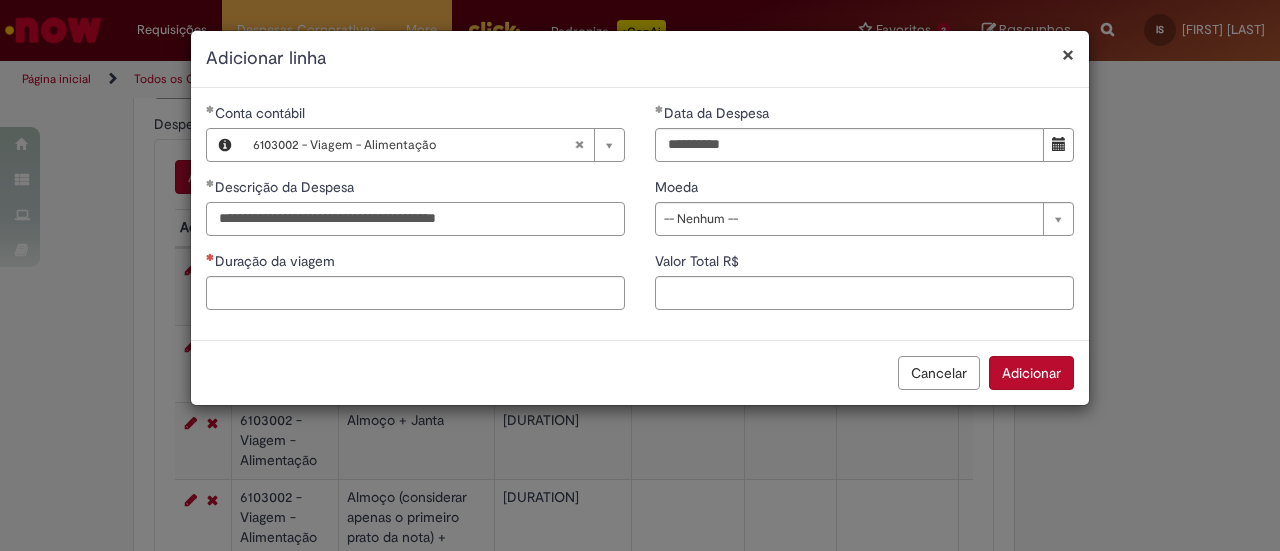 type on "**********" 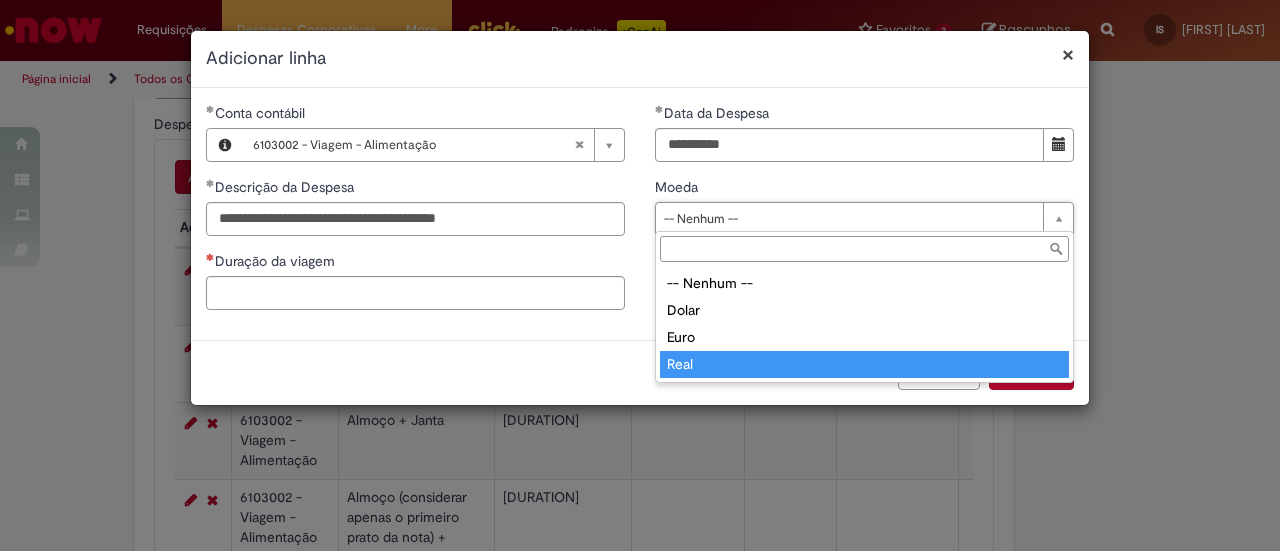 type on "****" 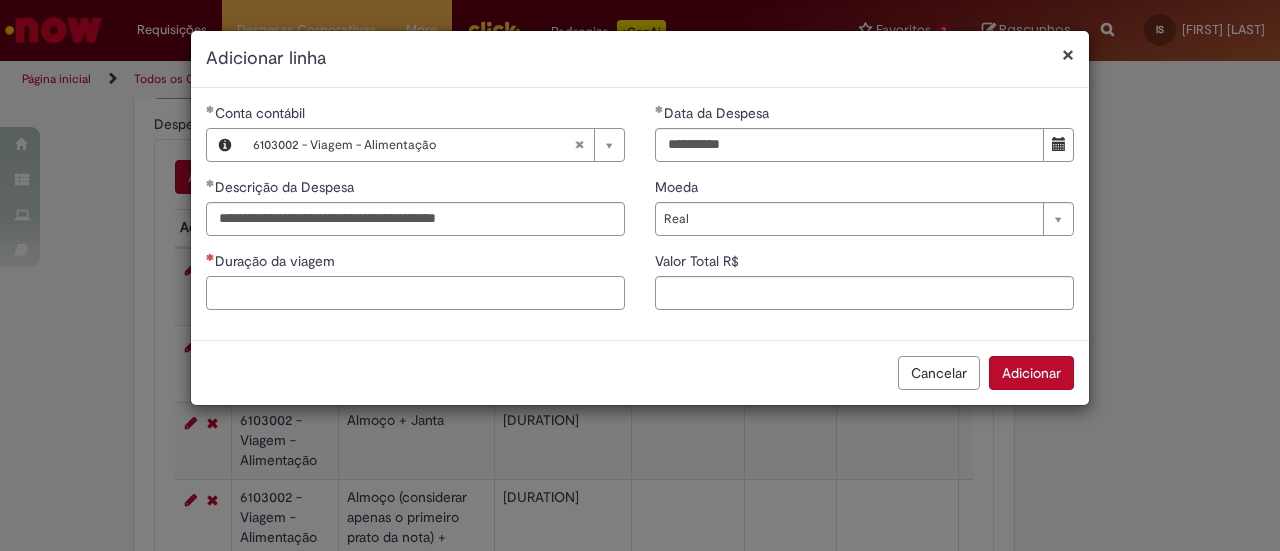 click on "Duração da viagem" at bounding box center (415, 293) 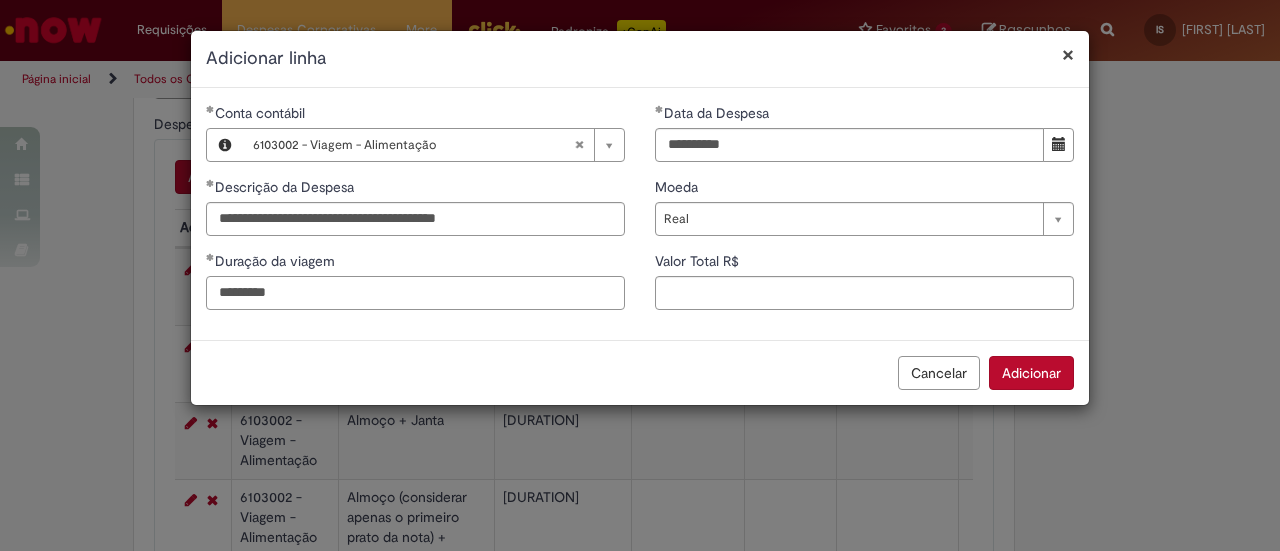 type on "*********" 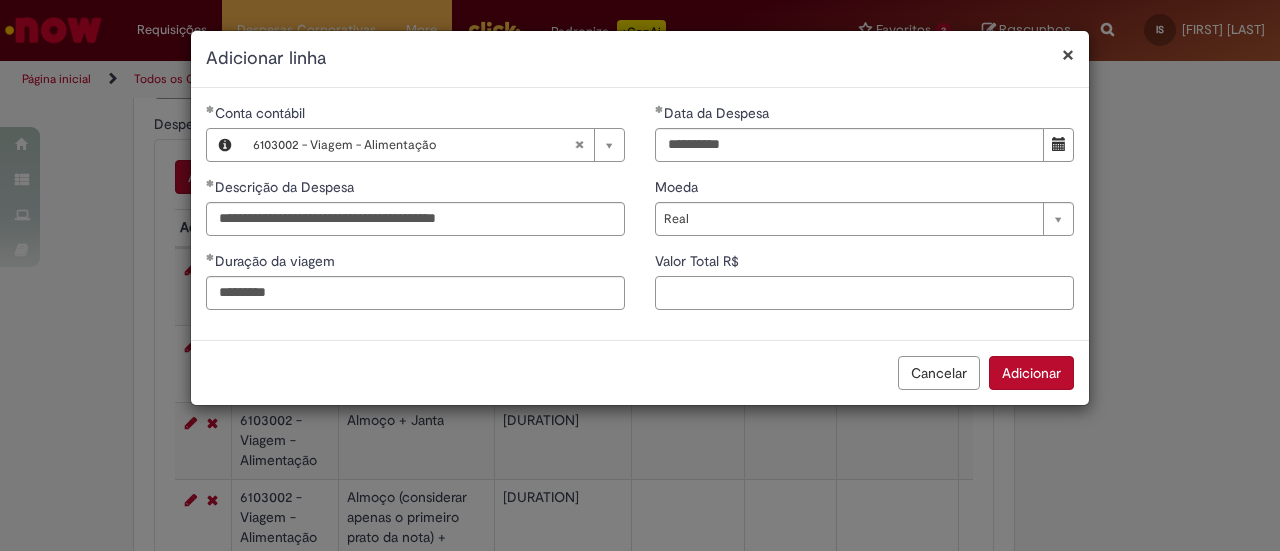click on "Valor Total R$" at bounding box center (864, 293) 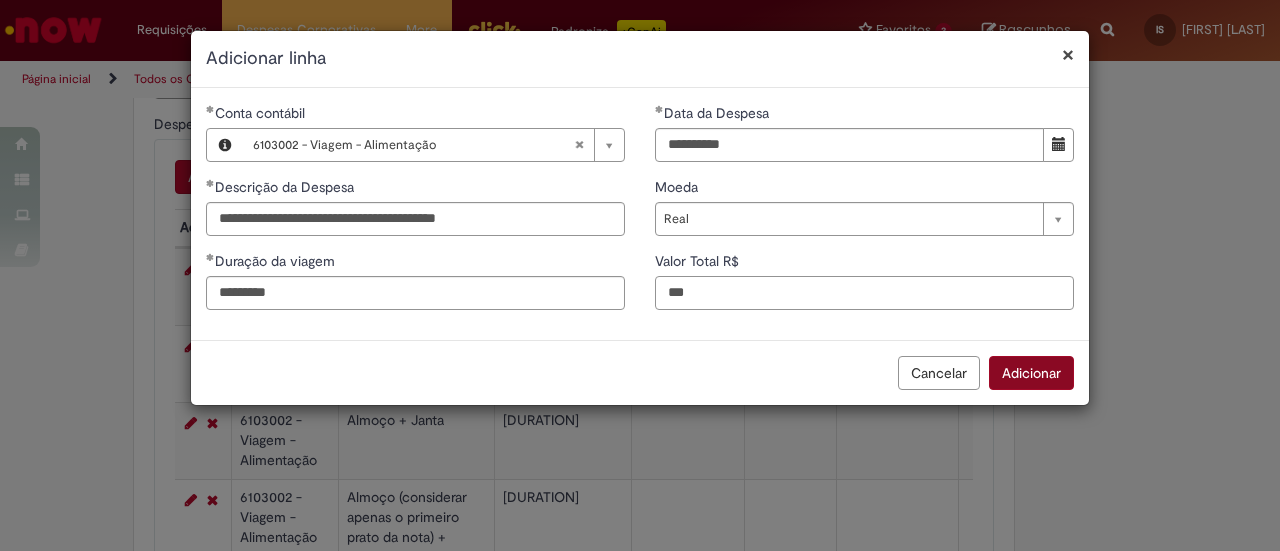 type on "***" 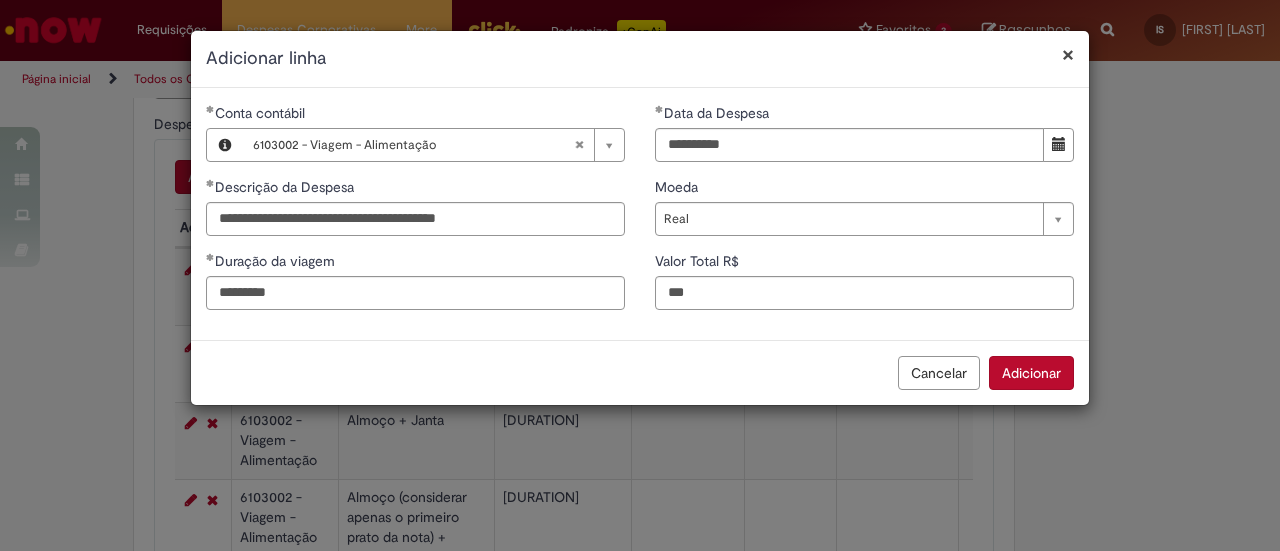 click on "Adicionar" at bounding box center [1031, 373] 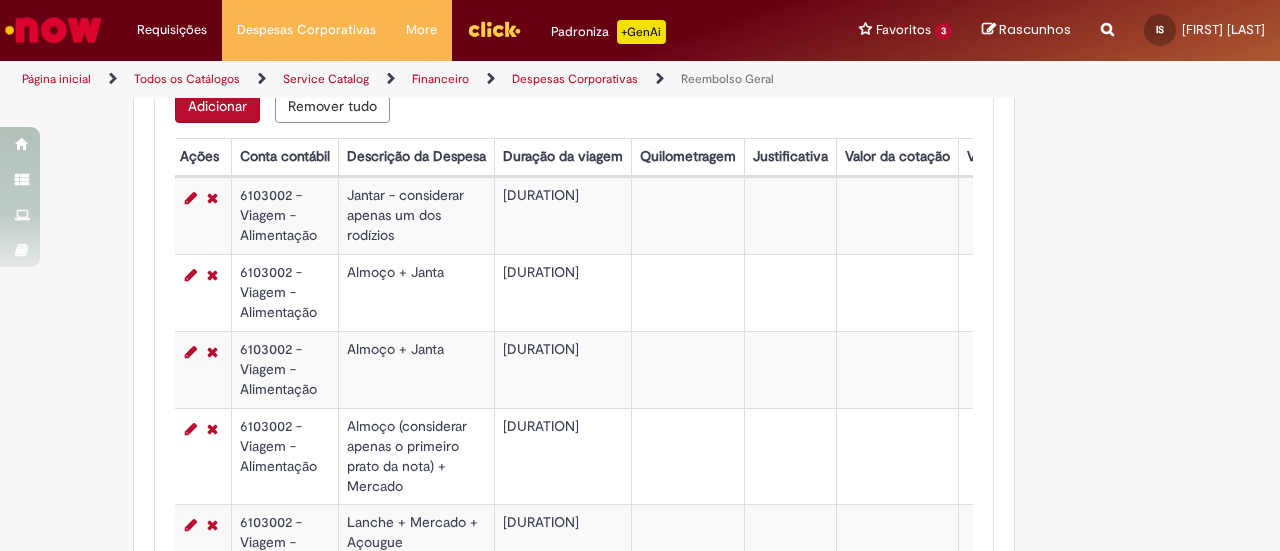 scroll, scrollTop: 866, scrollLeft: 0, axis: vertical 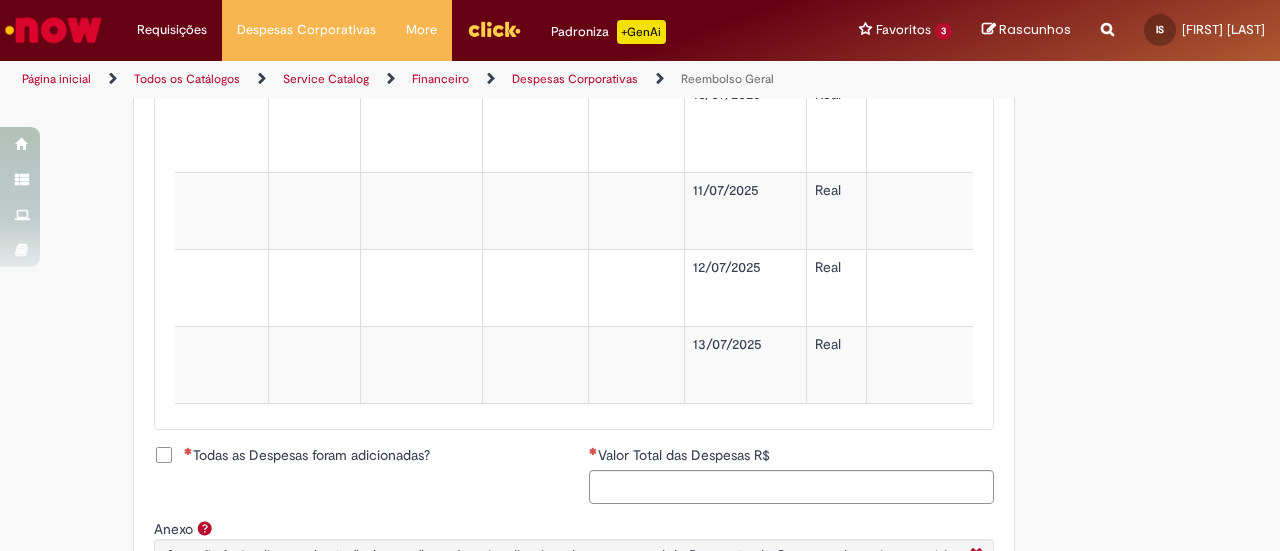 click on "Todas as Despesas foram adicionadas?" at bounding box center (307, 455) 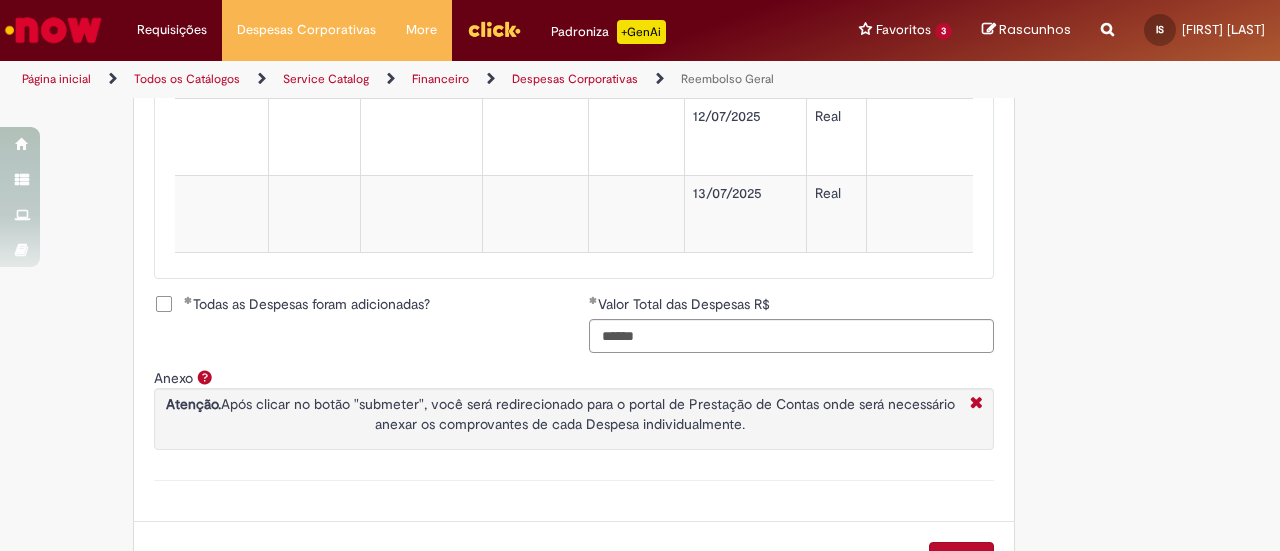 scroll, scrollTop: 1457, scrollLeft: 0, axis: vertical 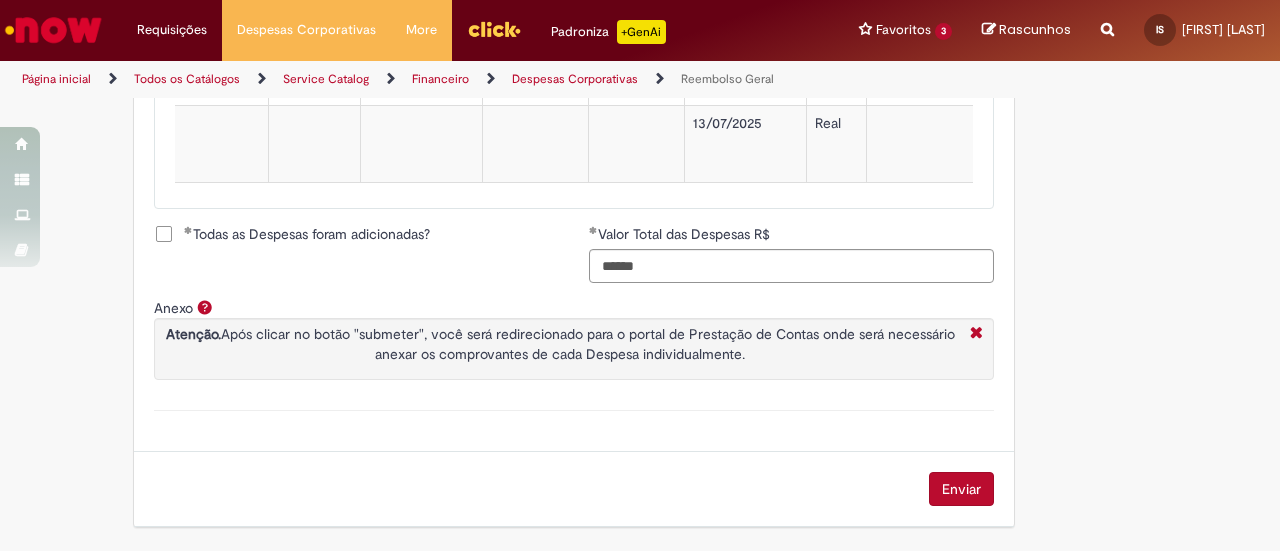 click on "Enviar" at bounding box center (961, 489) 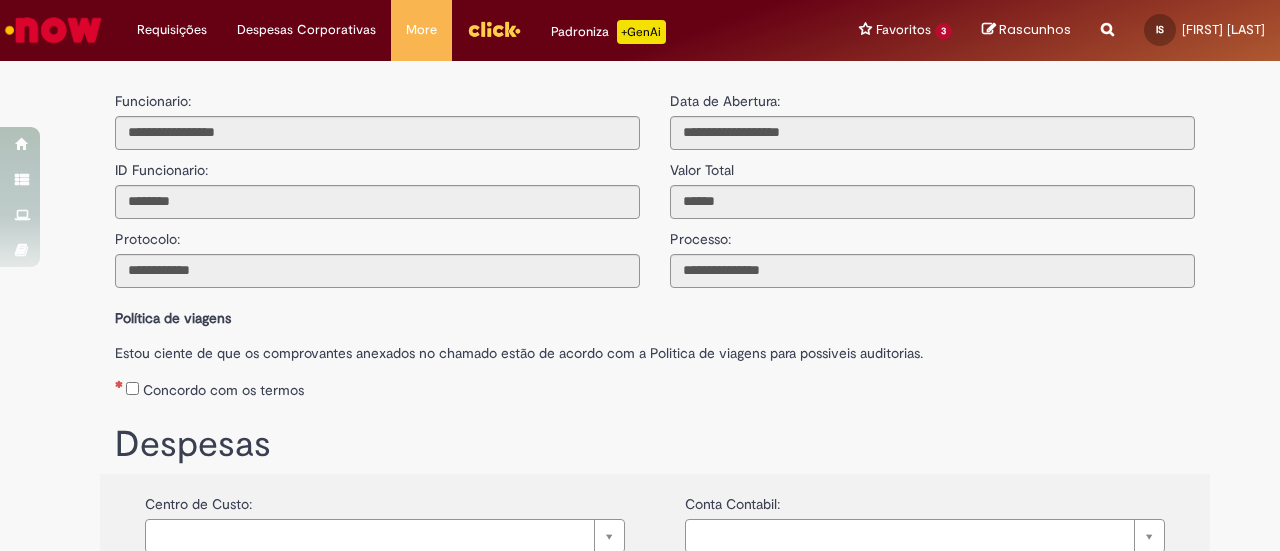 scroll, scrollTop: 0, scrollLeft: 0, axis: both 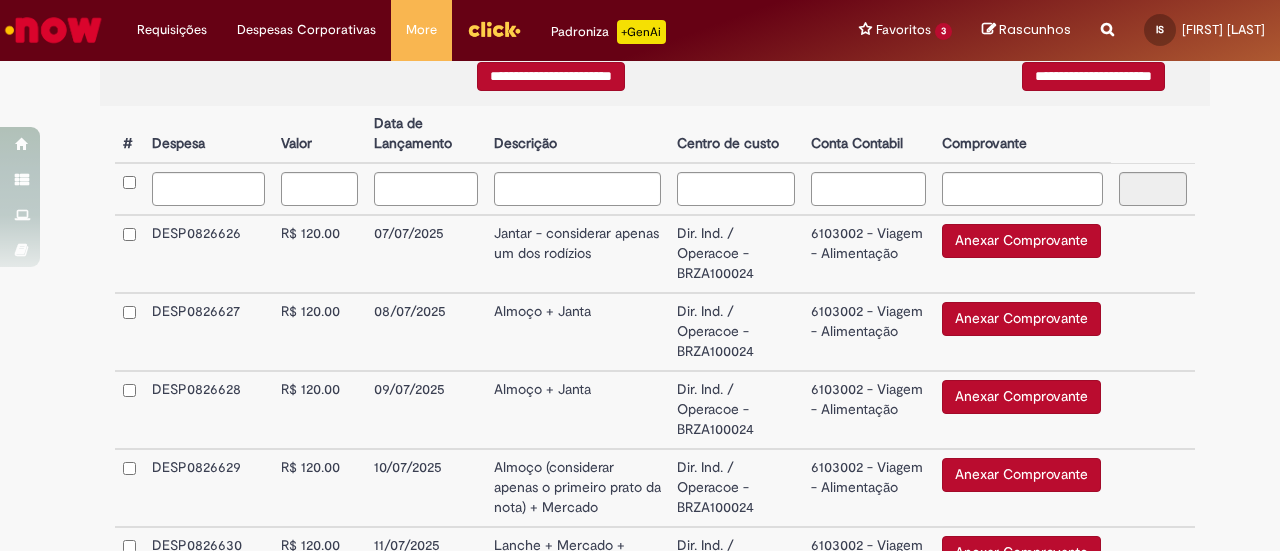 click on "Anexar Comprovante" at bounding box center (1021, 241) 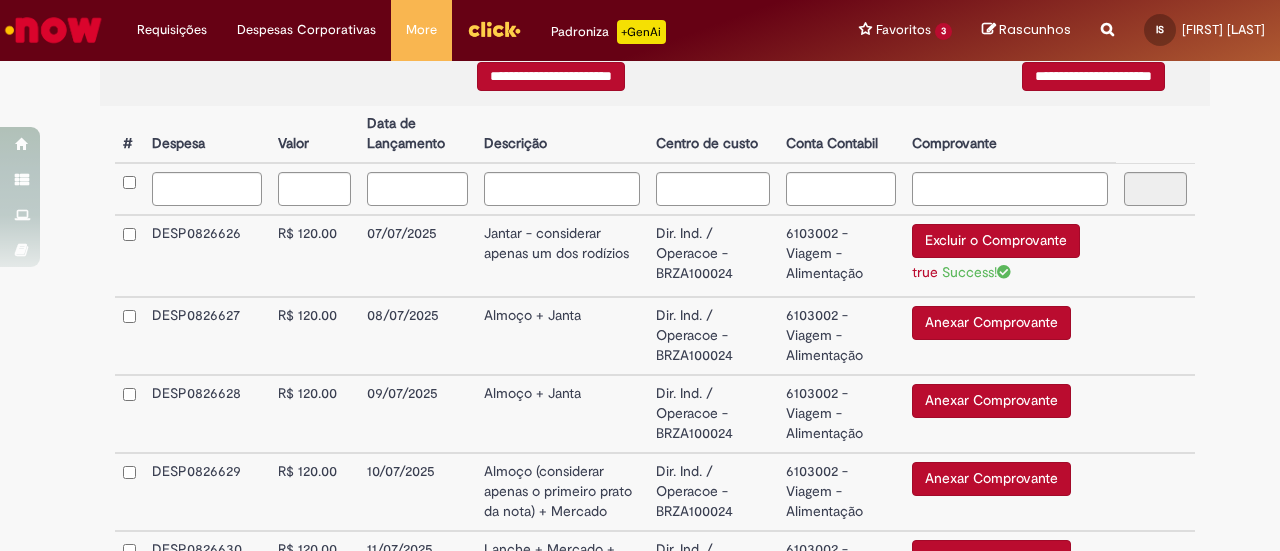 scroll, scrollTop: 567, scrollLeft: 0, axis: vertical 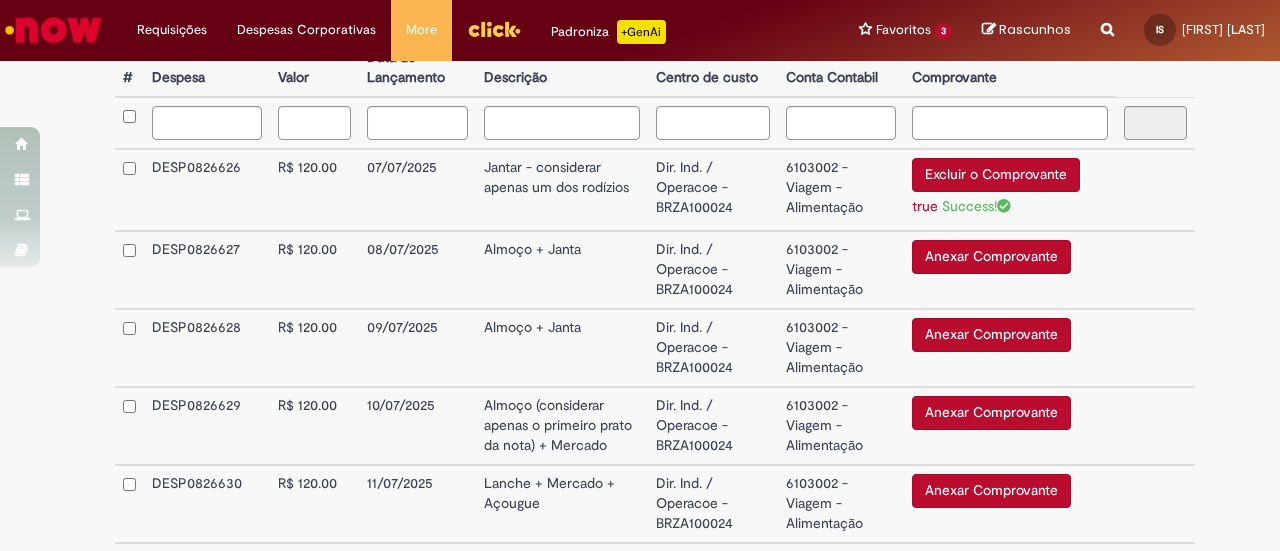 click on "Anexar Comprovante" at bounding box center (991, 257) 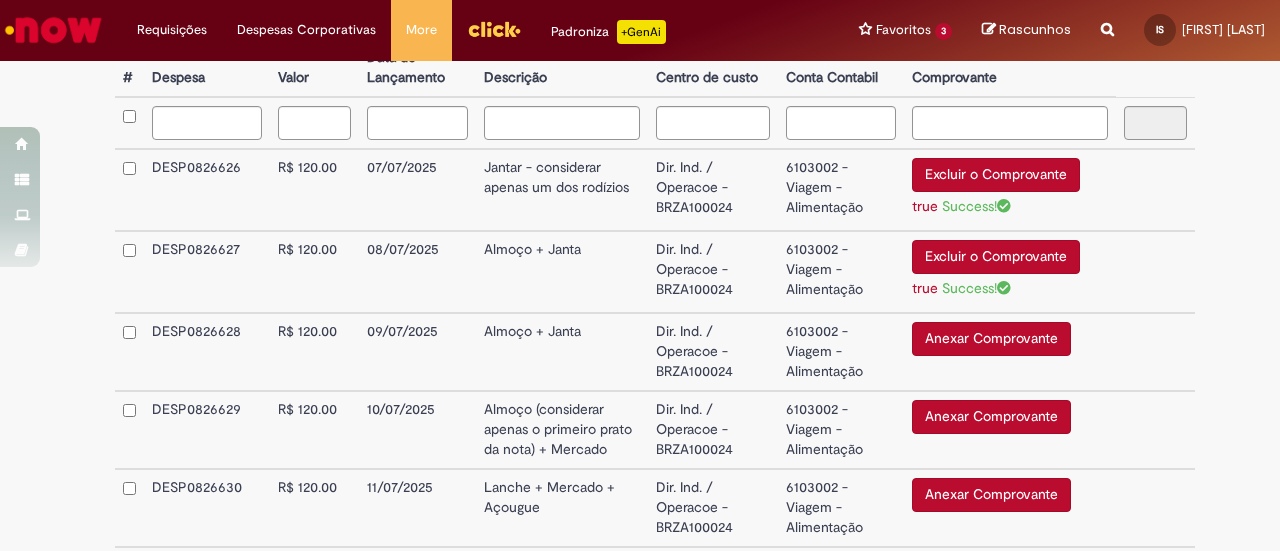 click on "Anexar Comprovante" at bounding box center [991, 339] 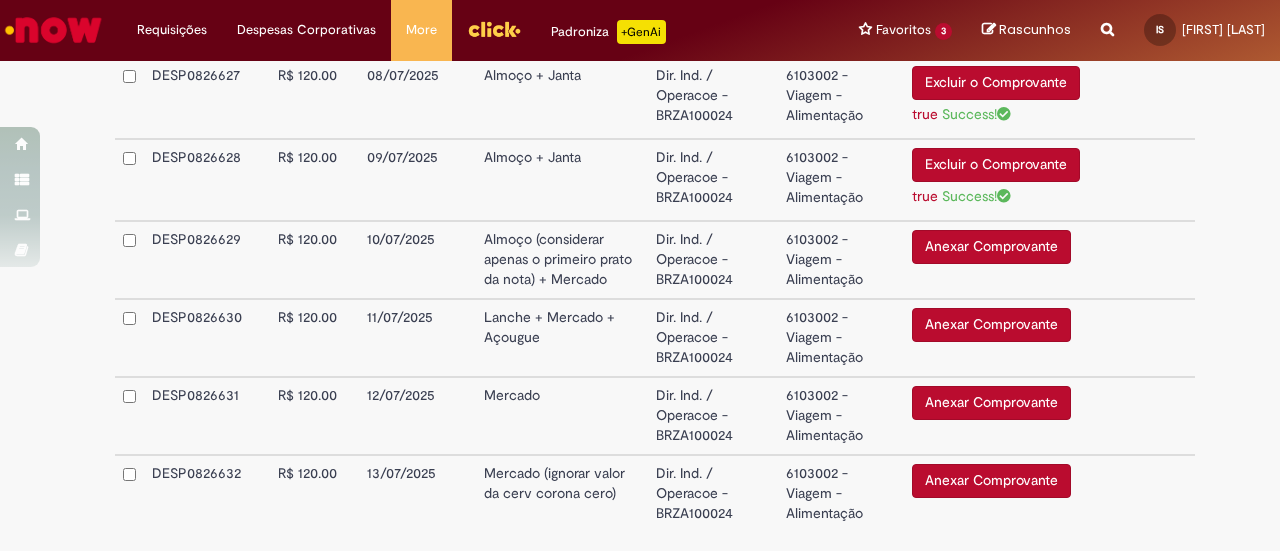 scroll, scrollTop: 753, scrollLeft: 0, axis: vertical 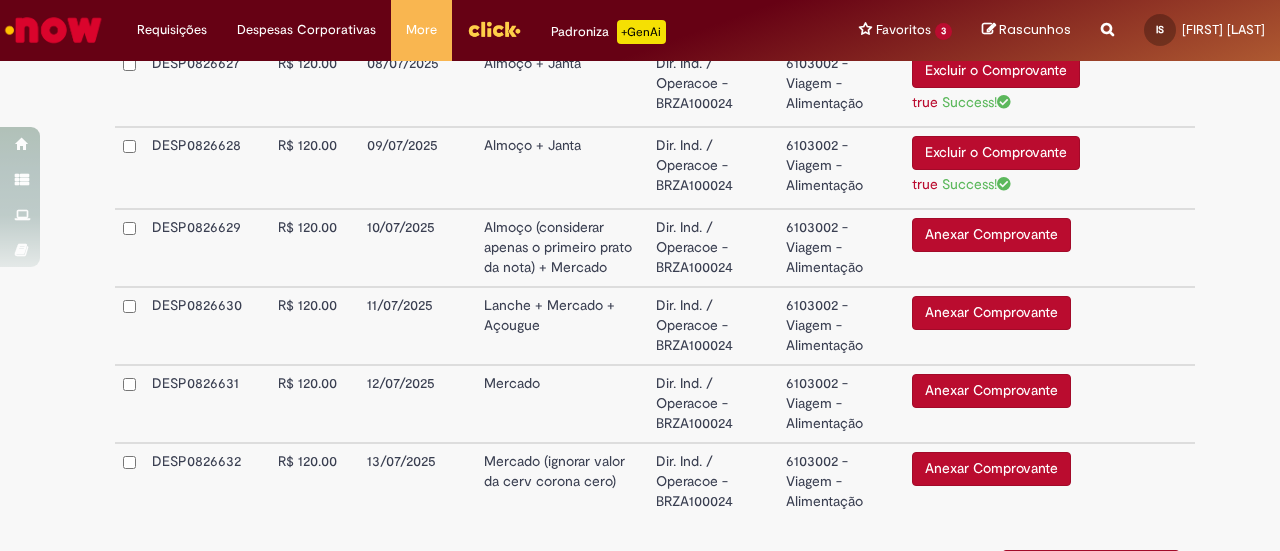 click on "Anexar Comprovante" at bounding box center (991, 235) 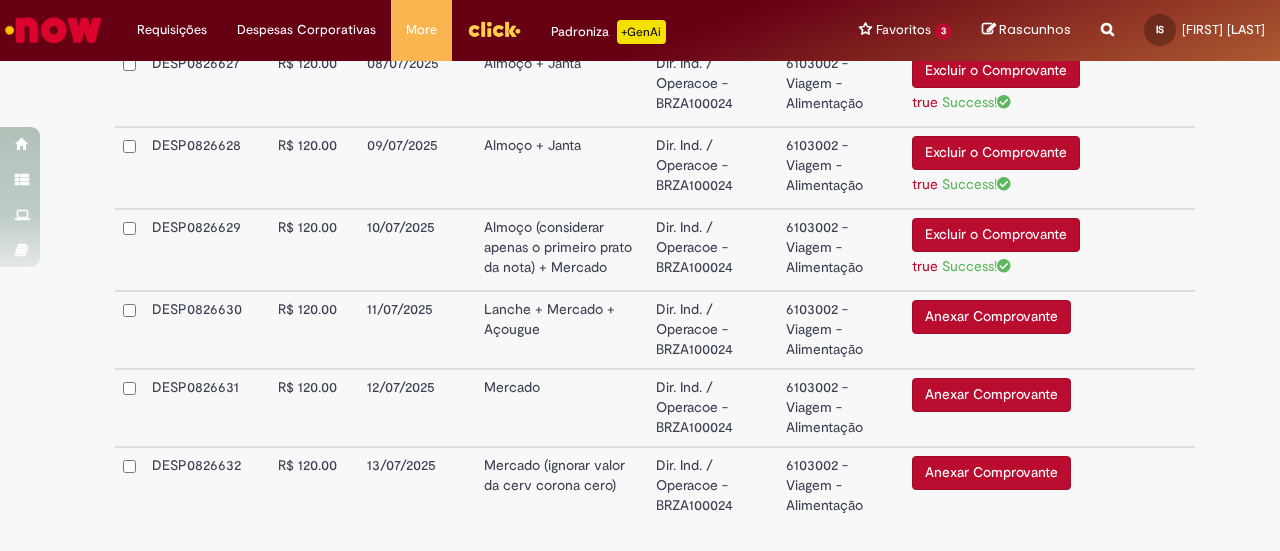 scroll, scrollTop: 824, scrollLeft: 0, axis: vertical 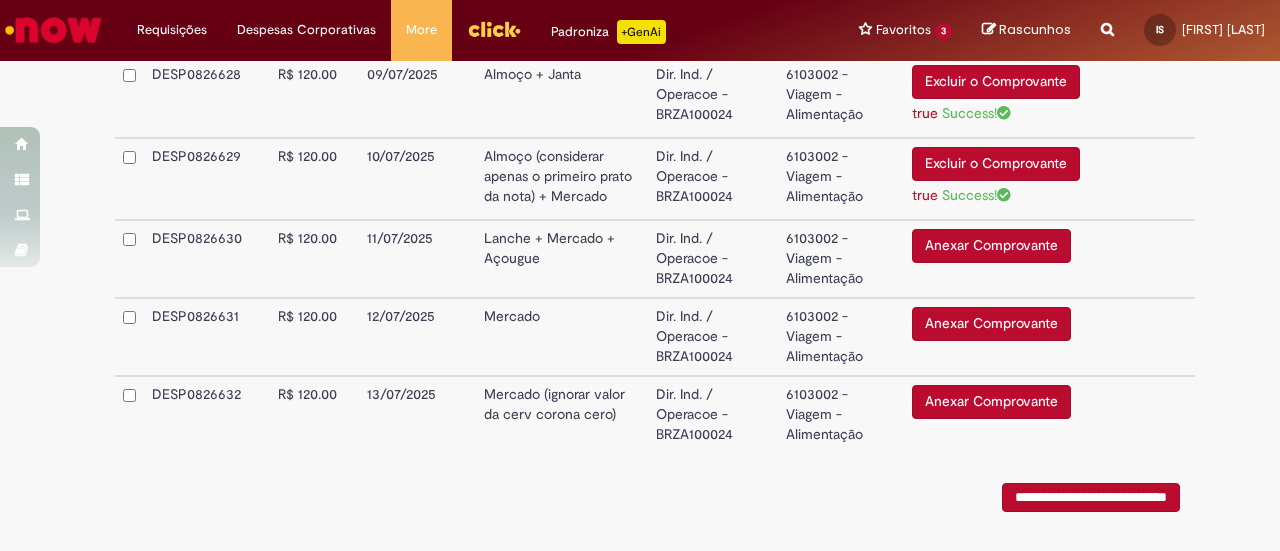 click on "Anexar Comprovante" at bounding box center [991, 246] 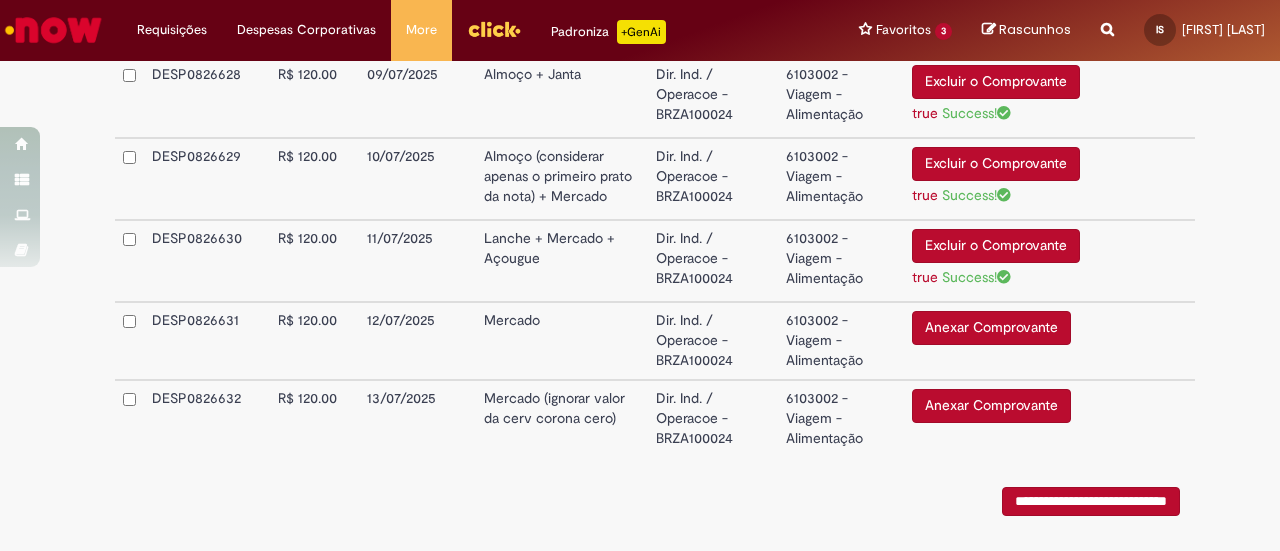 click on "Anexar Comprovante" at bounding box center [991, 328] 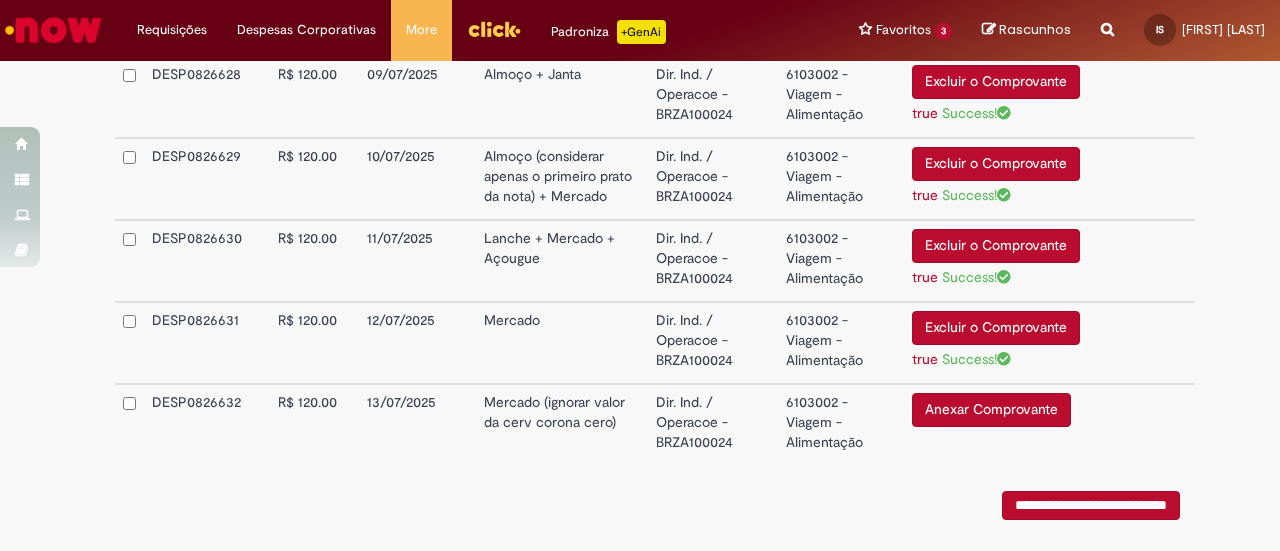 click on "Anexar Comprovante" at bounding box center [991, 410] 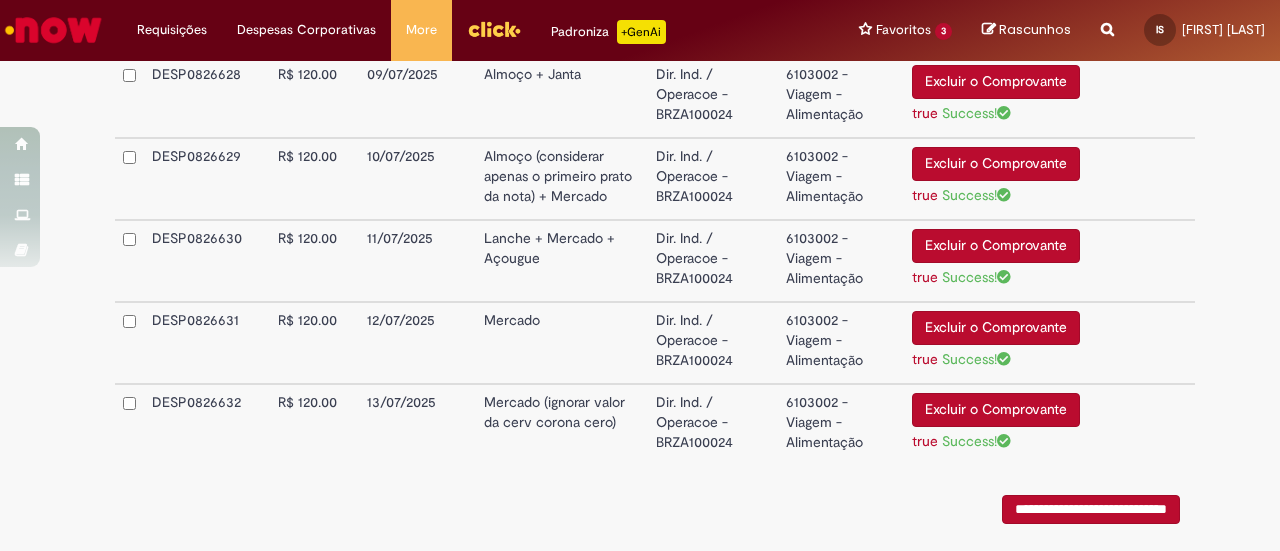 scroll, scrollTop: 918, scrollLeft: 0, axis: vertical 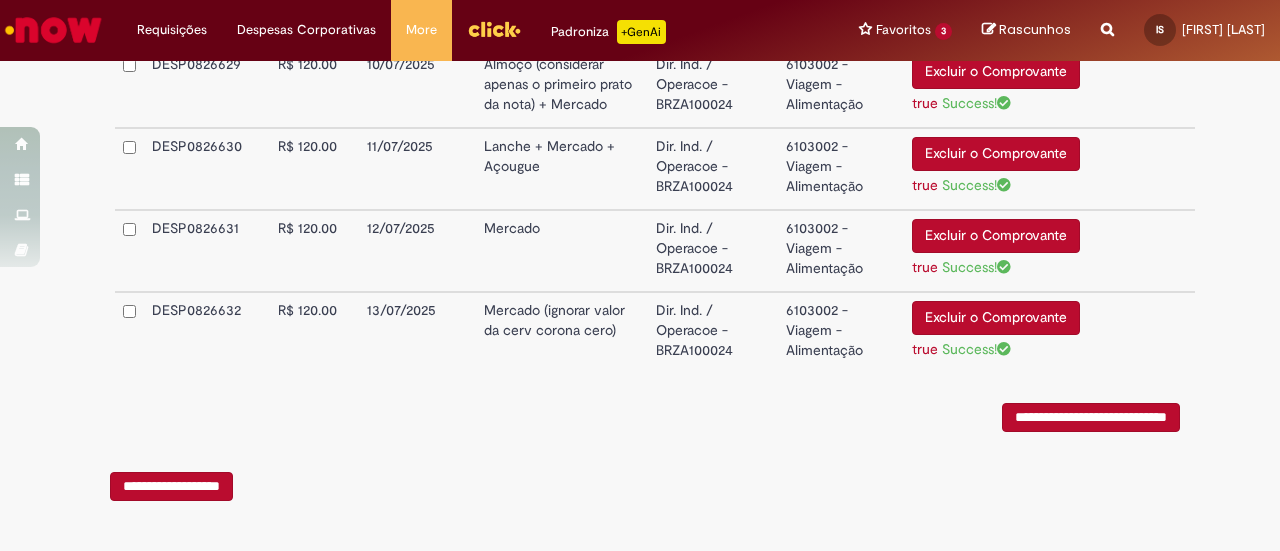 click on "**********" at bounding box center (1091, 417) 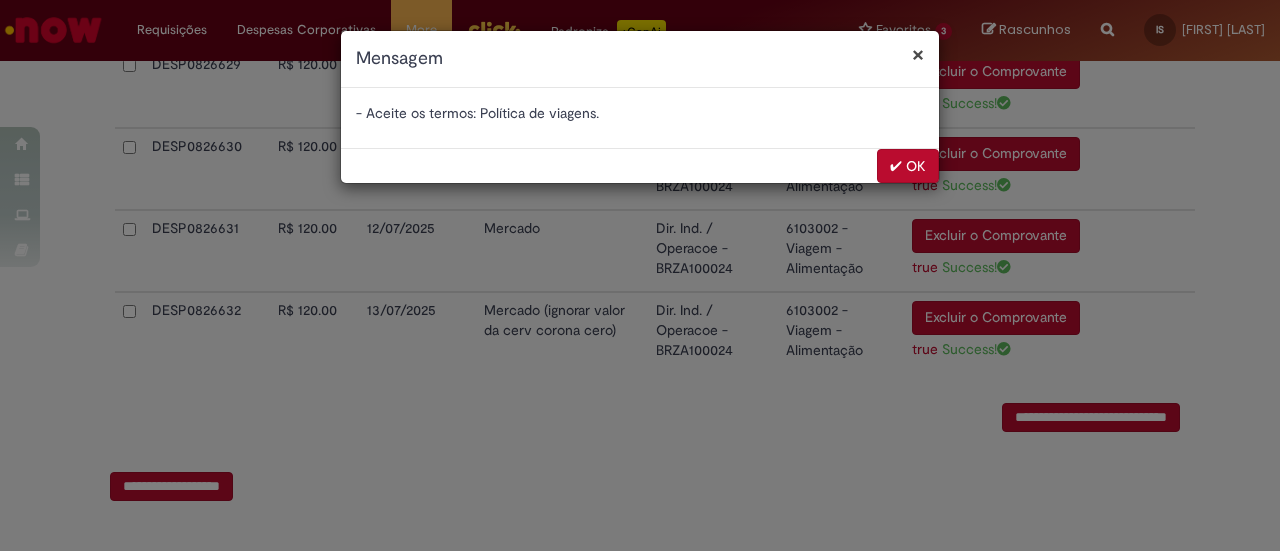 click on "✔ OK" at bounding box center [908, 166] 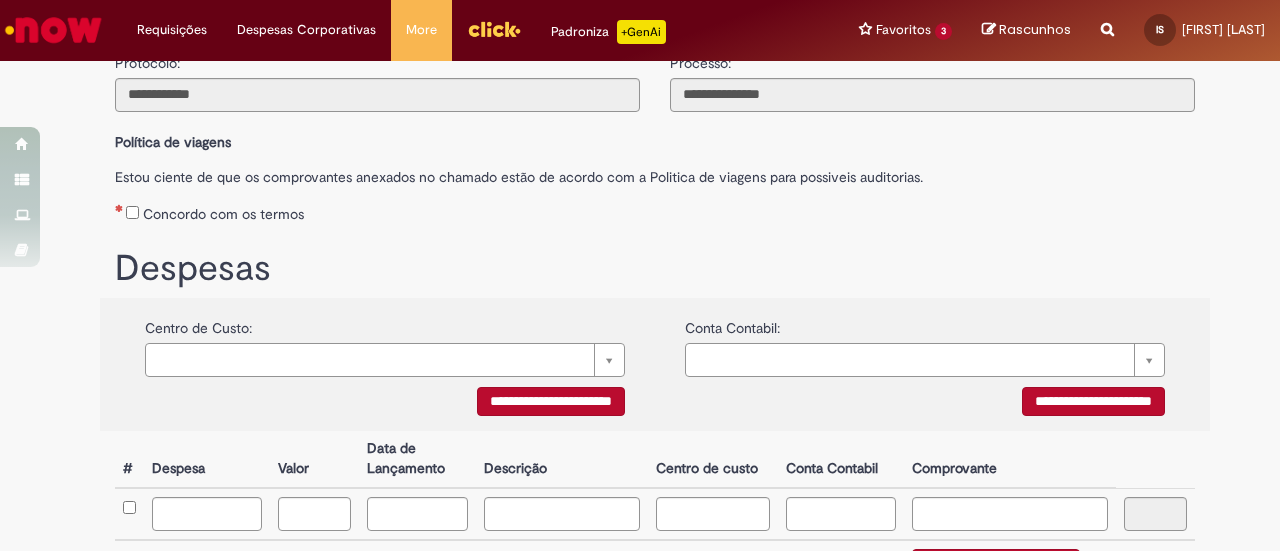 scroll, scrollTop: 160, scrollLeft: 0, axis: vertical 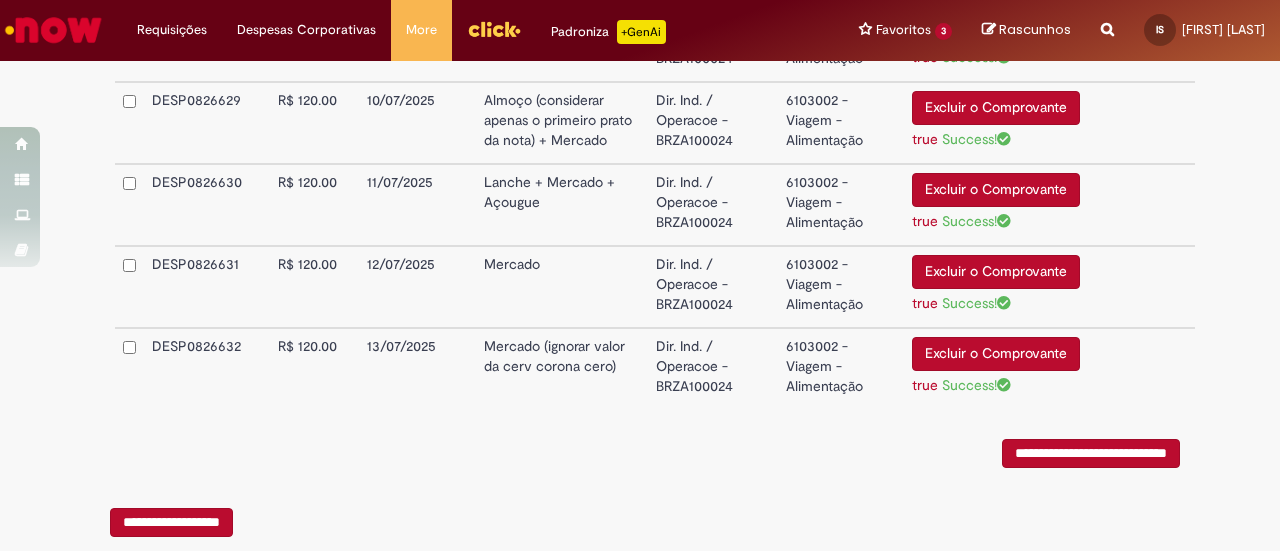 click on "**********" at bounding box center (1091, 453) 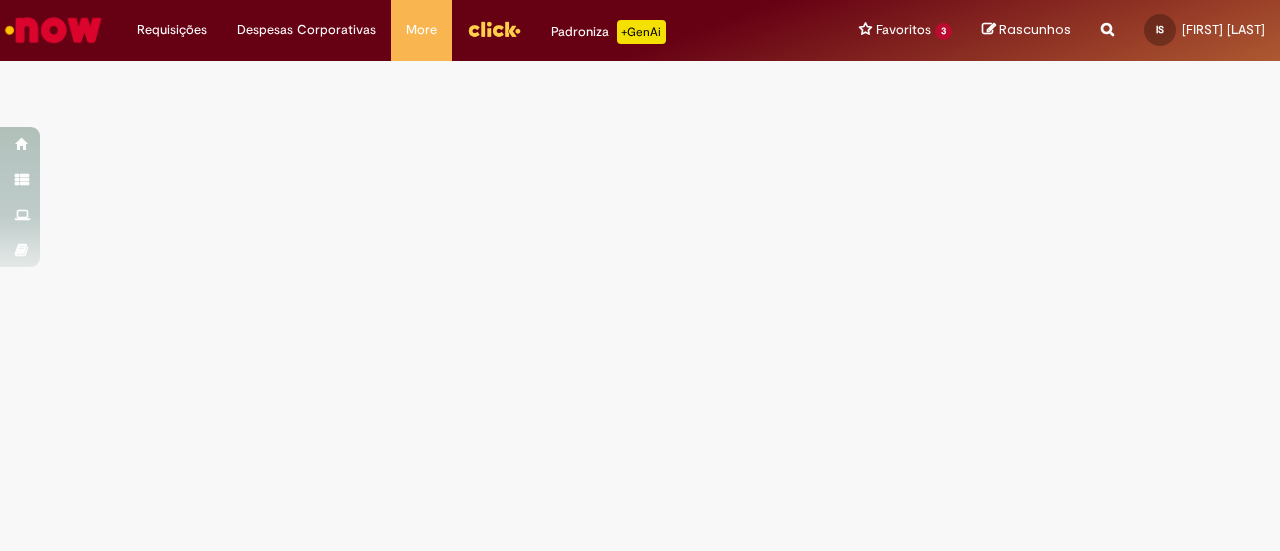 scroll, scrollTop: 0, scrollLeft: 0, axis: both 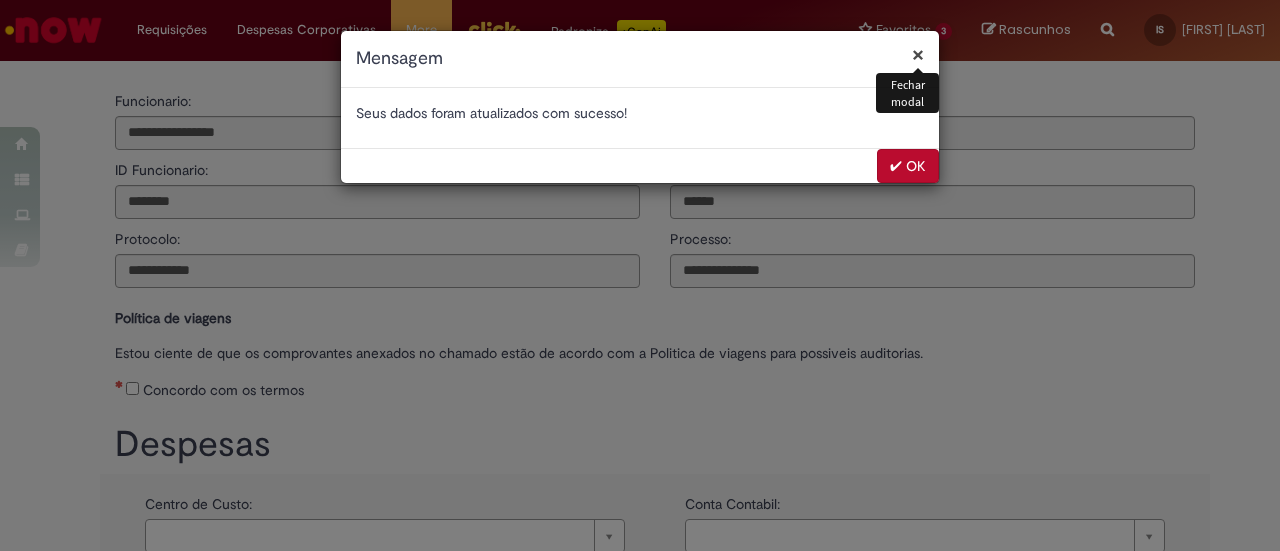 click on "✔ OK" at bounding box center [908, 166] 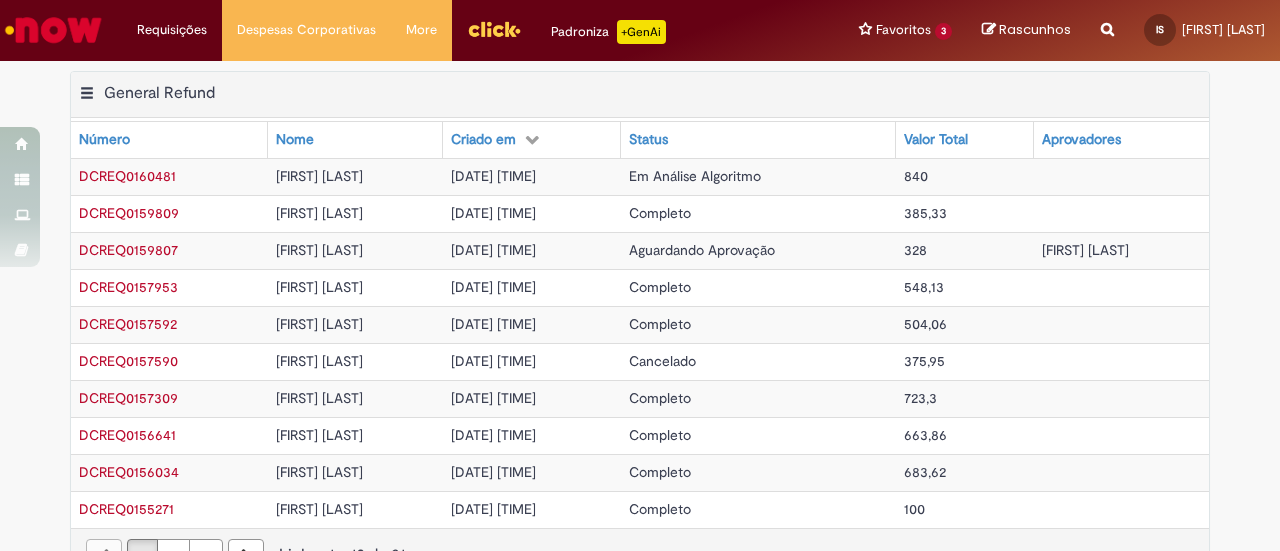 scroll, scrollTop: 0, scrollLeft: 0, axis: both 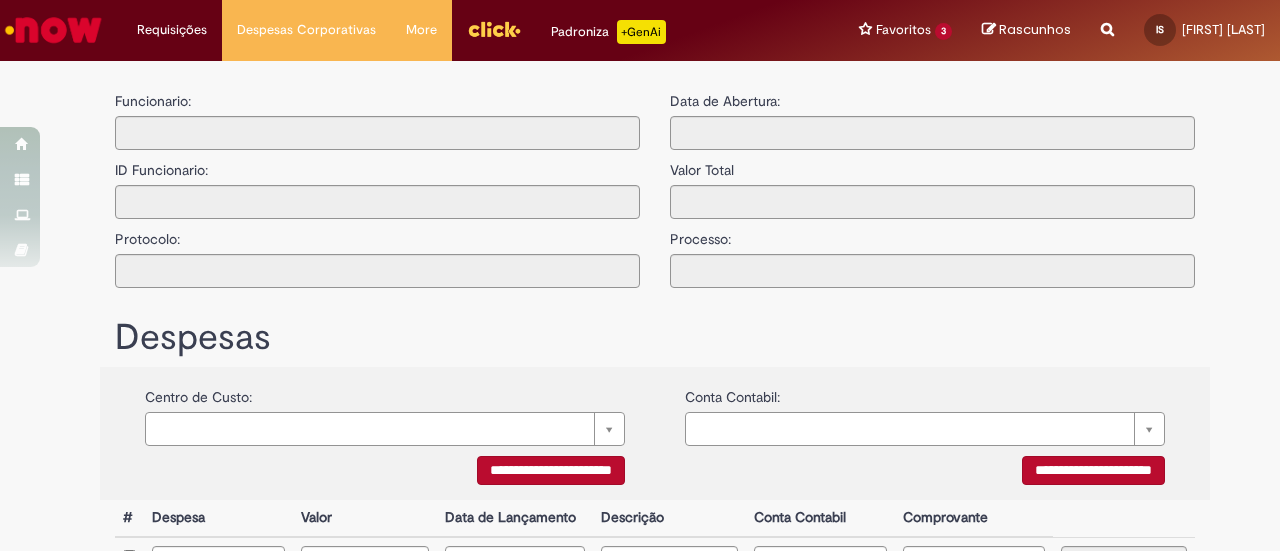 type on "**********" 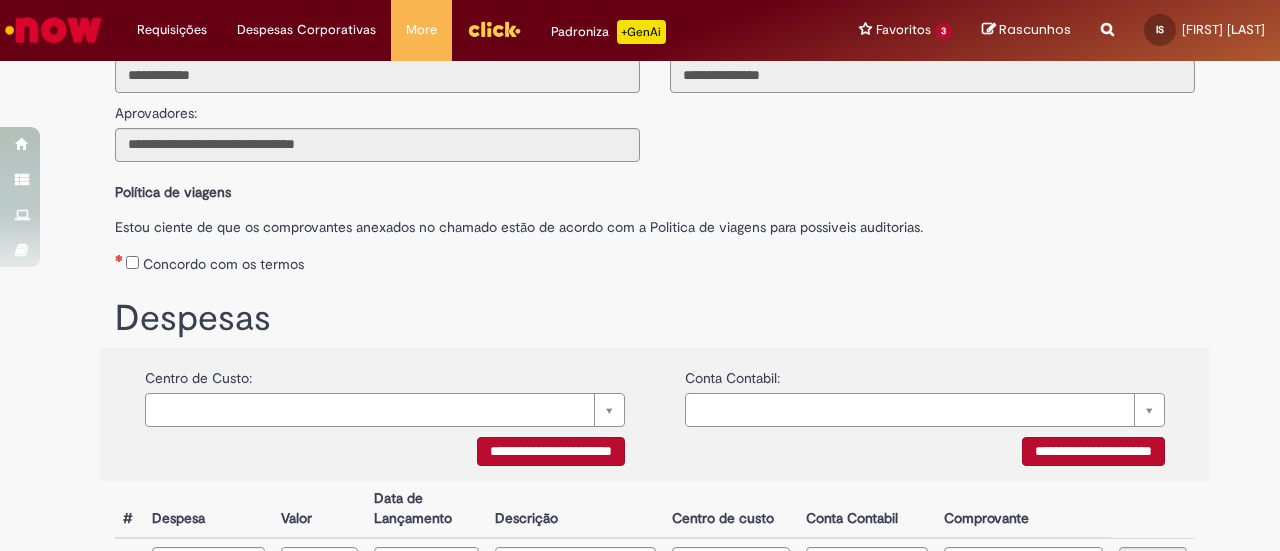 scroll, scrollTop: 0, scrollLeft: 0, axis: both 